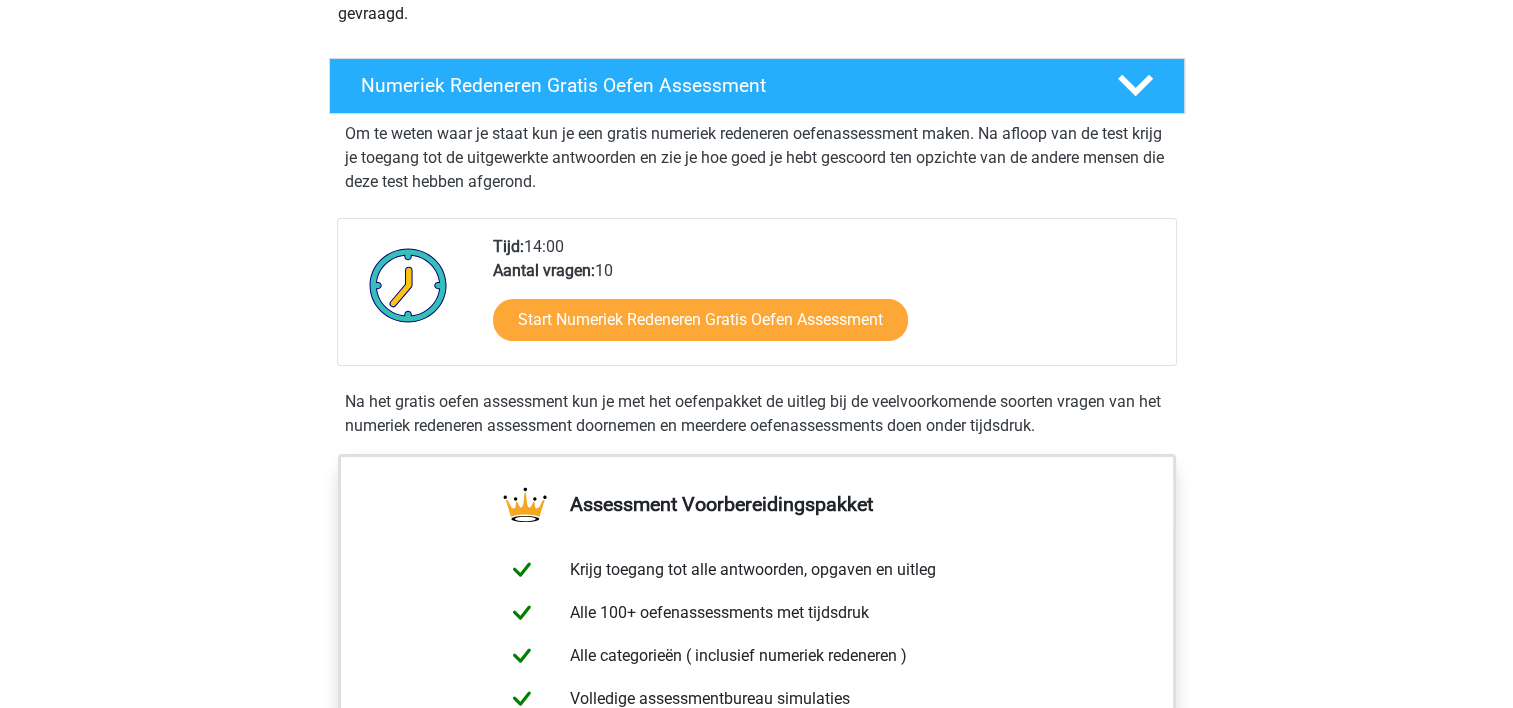 scroll, scrollTop: 360, scrollLeft: 0, axis: vertical 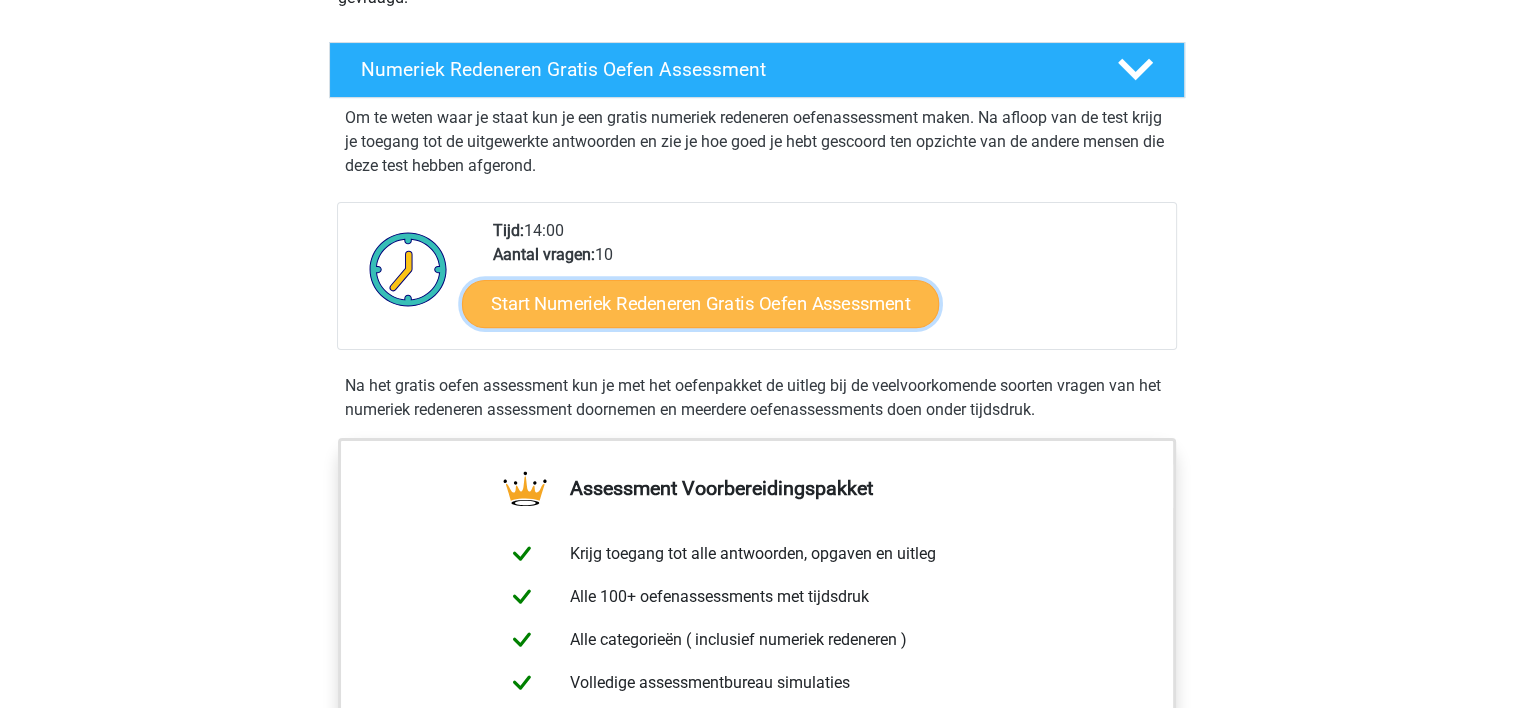 click on "Start Numeriek Redeneren
Gratis Oefen Assessment" at bounding box center [700, 303] 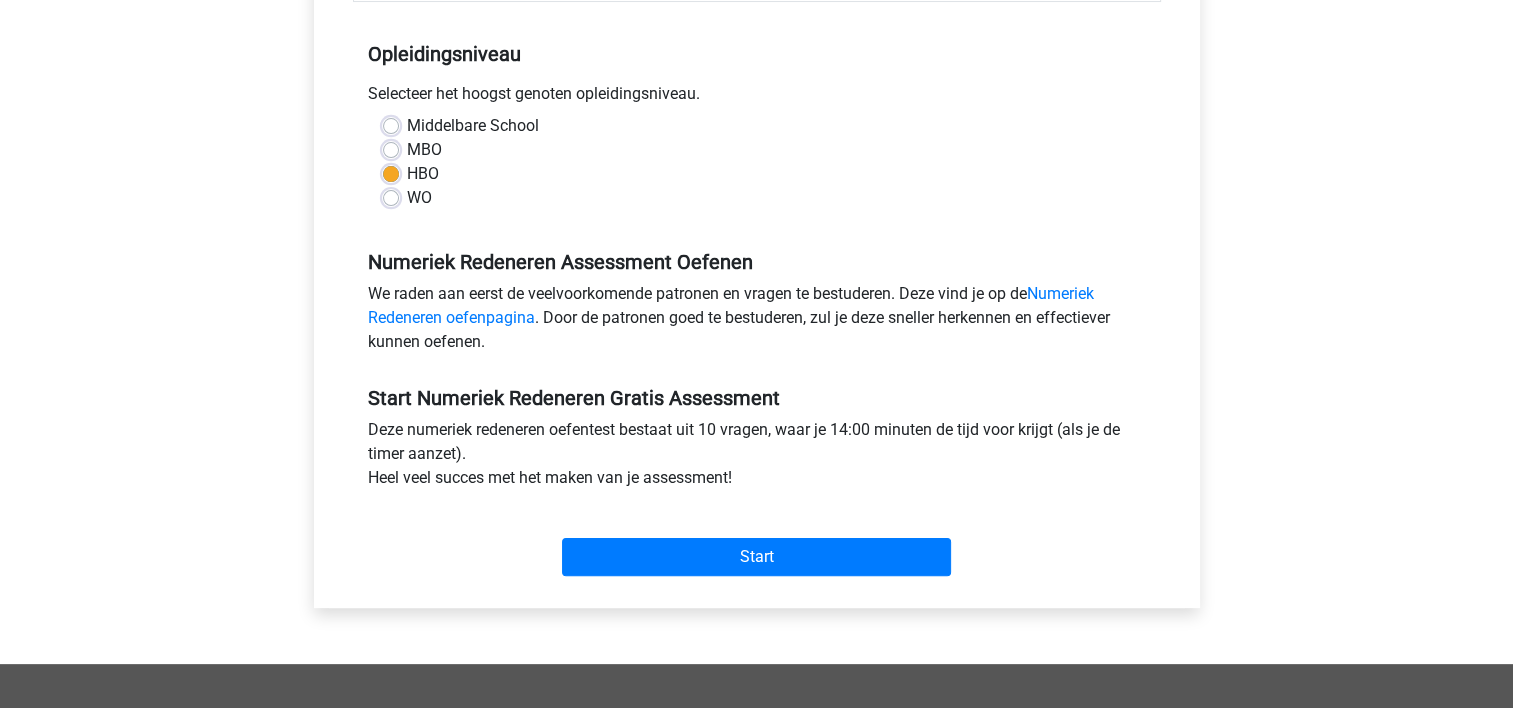 scroll, scrollTop: 520, scrollLeft: 0, axis: vertical 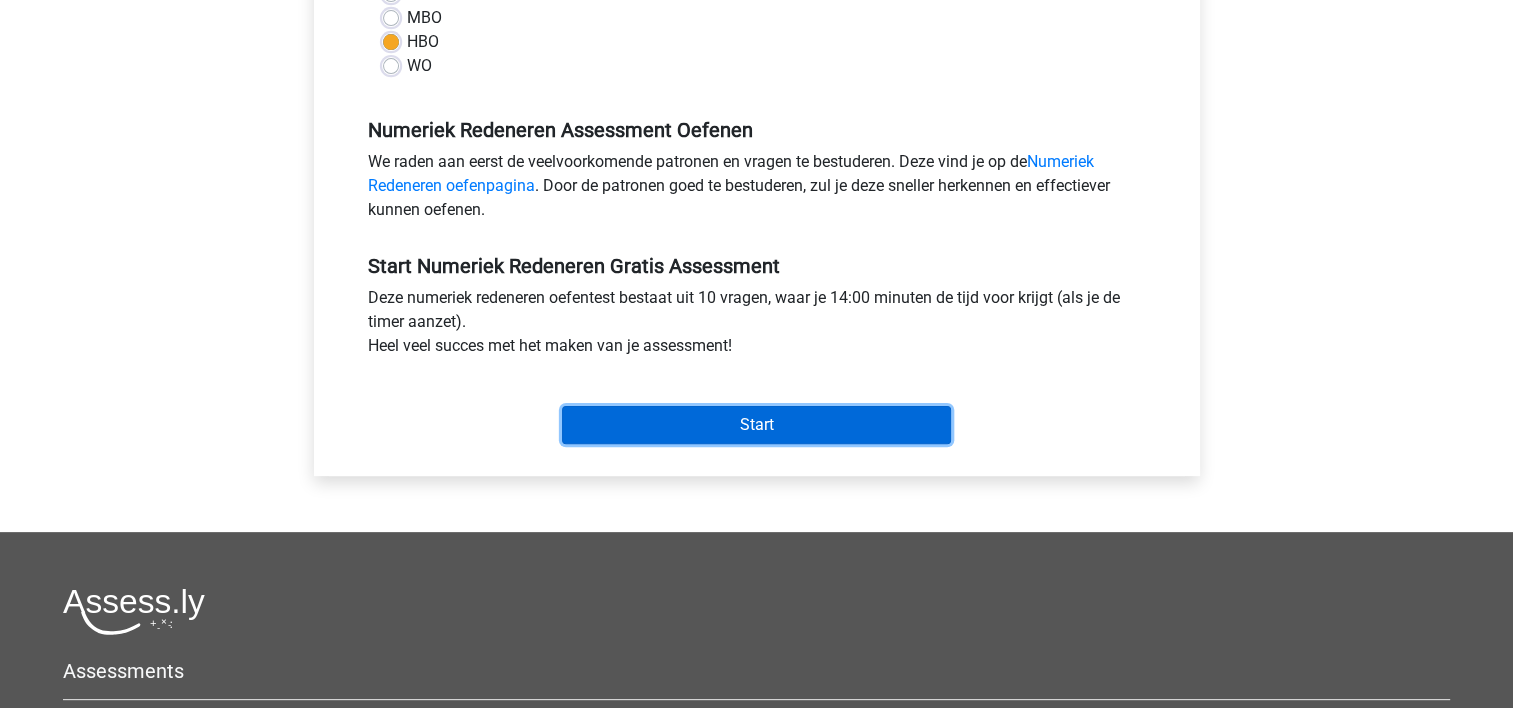 click on "Start" at bounding box center (756, 425) 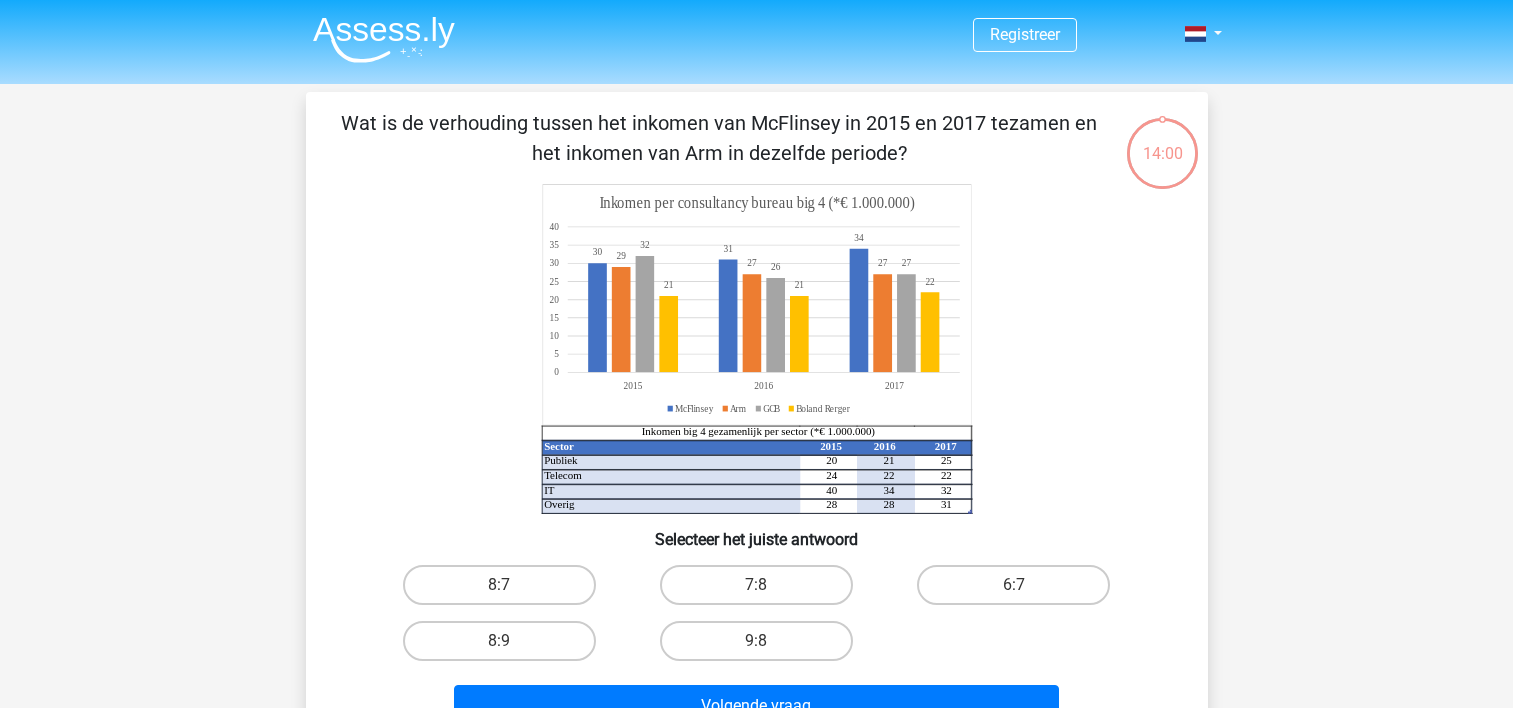 scroll, scrollTop: 0, scrollLeft: 0, axis: both 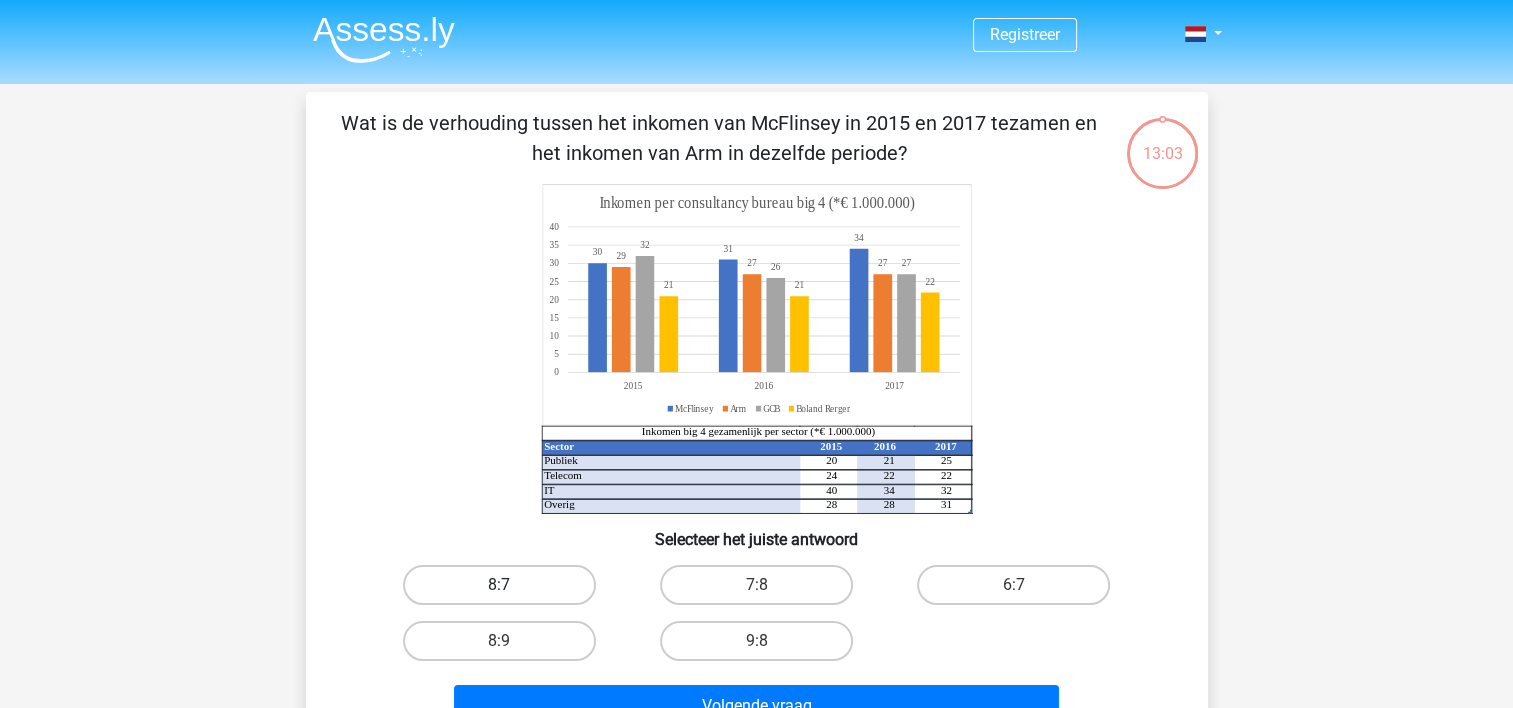 click on "8:7" at bounding box center [499, 585] 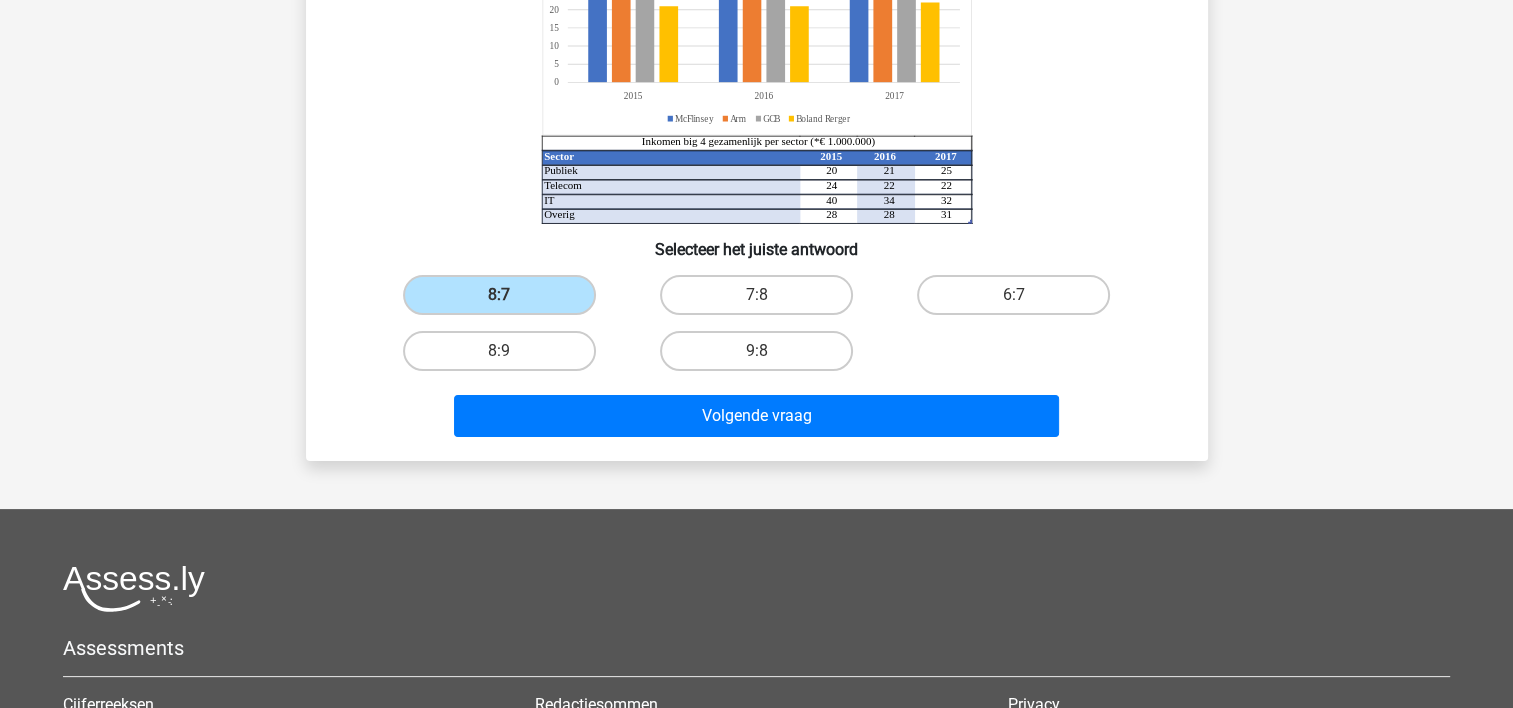 scroll, scrollTop: 296, scrollLeft: 0, axis: vertical 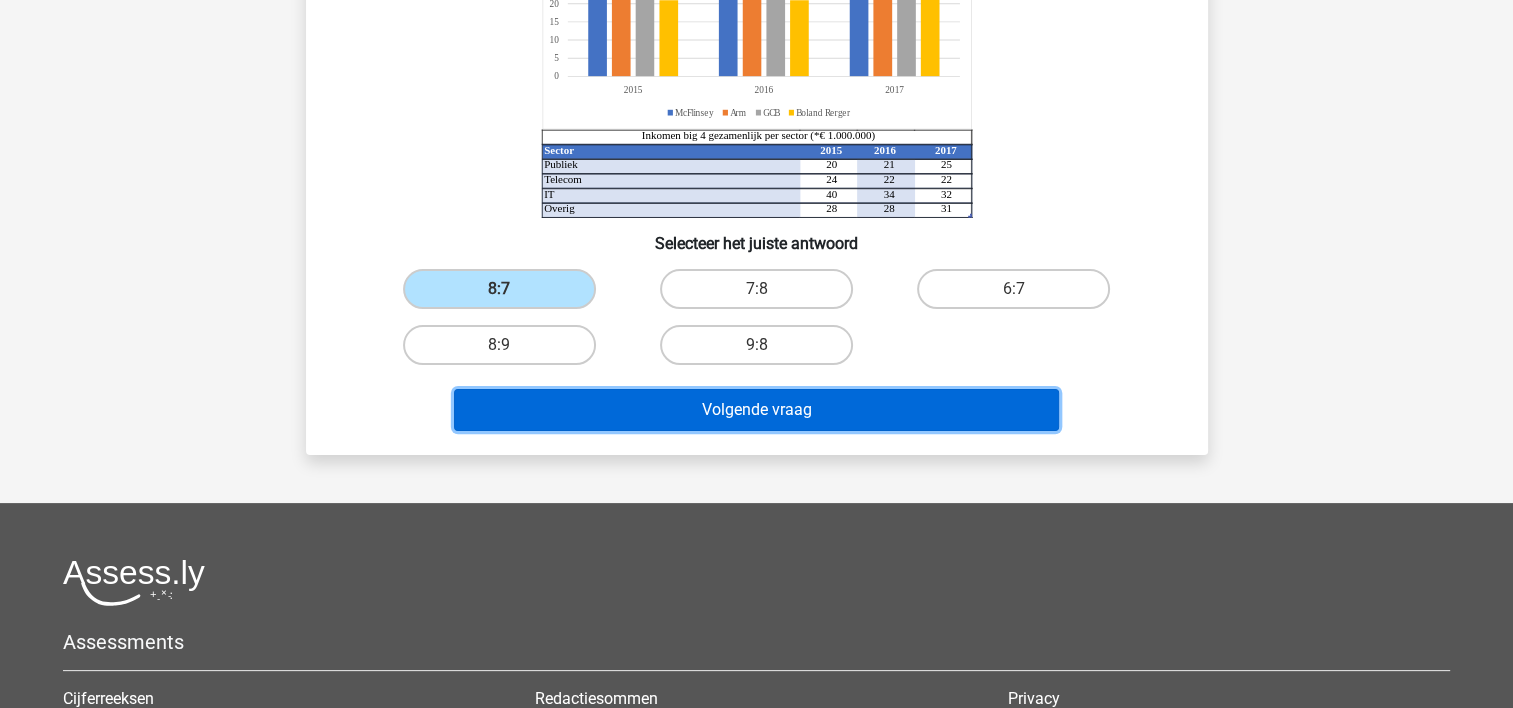 click on "Volgende vraag" at bounding box center (756, 410) 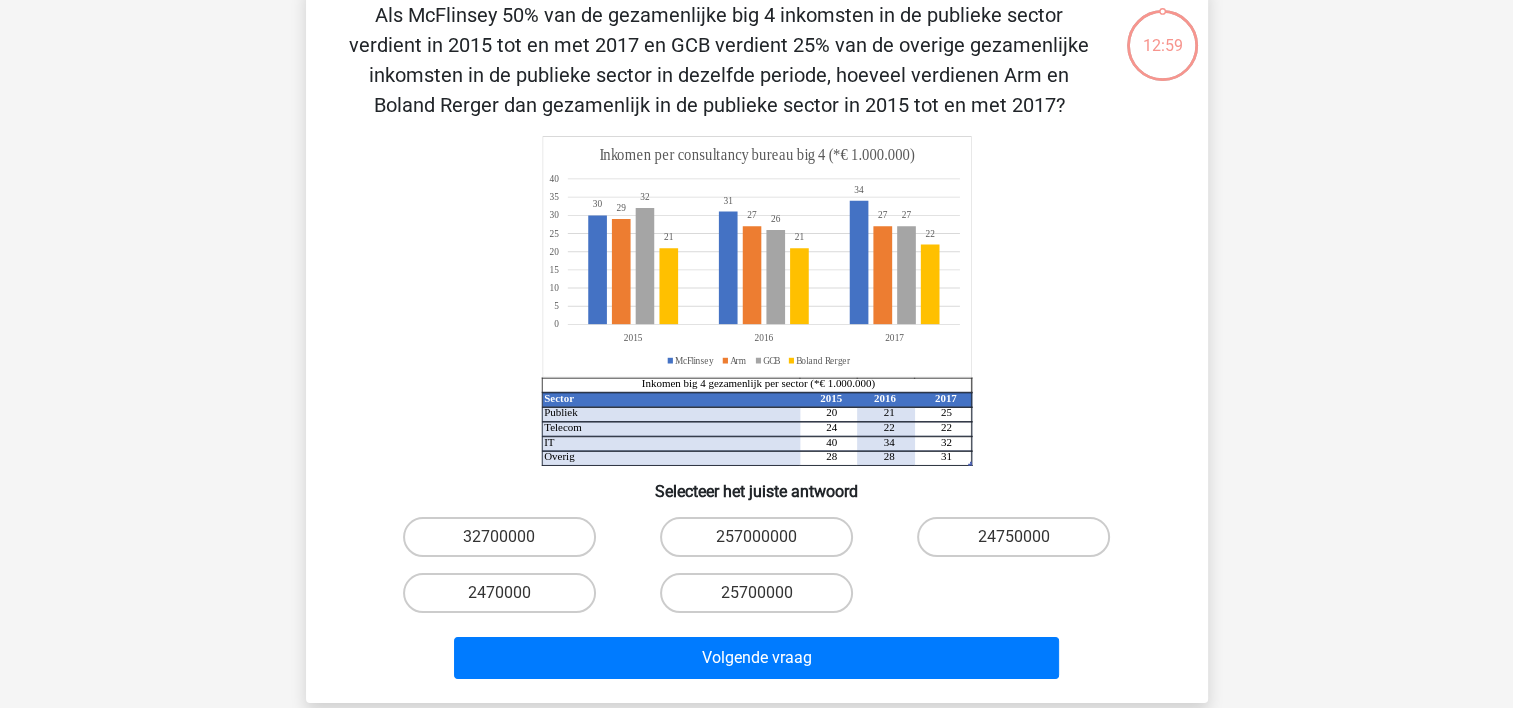 scroll, scrollTop: 92, scrollLeft: 0, axis: vertical 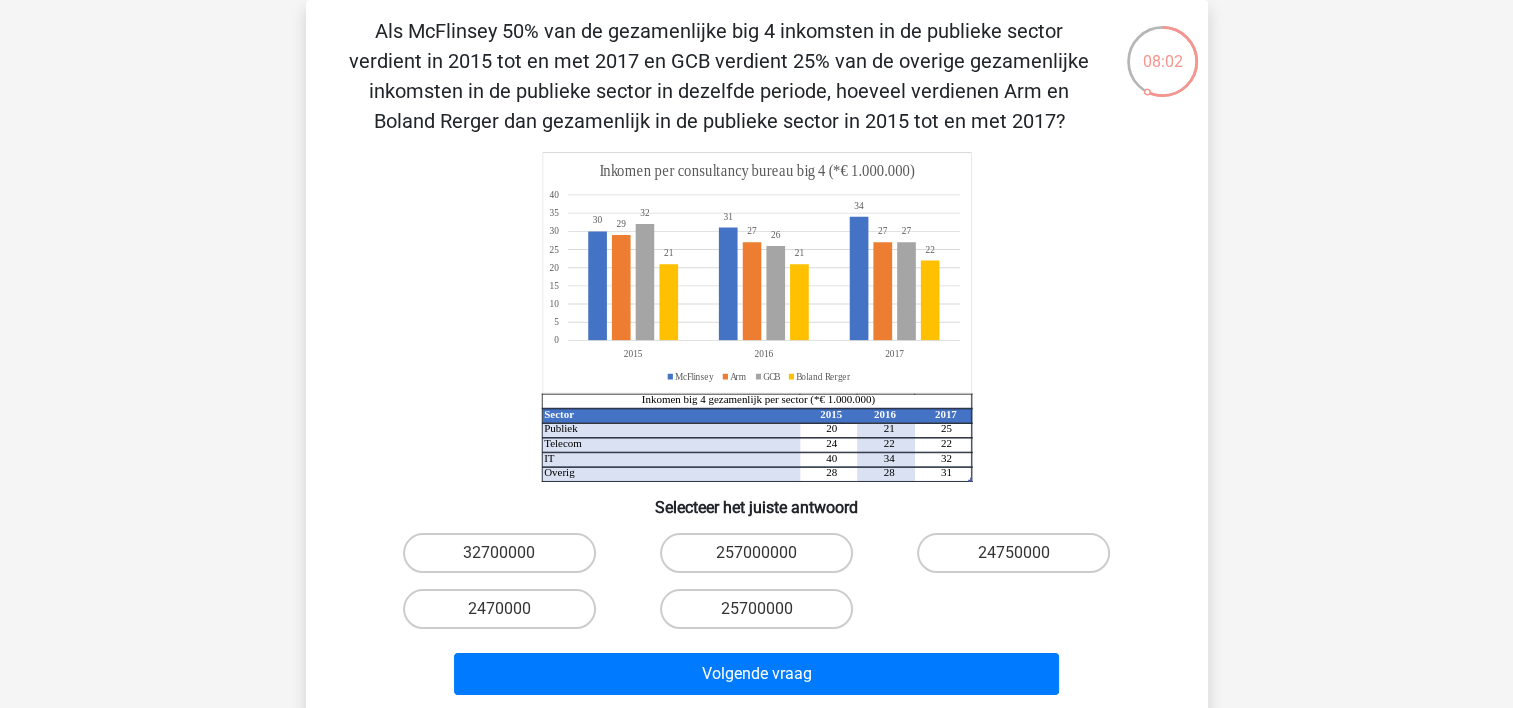 click on "Registreer
Nederlands
English" at bounding box center [756, 601] 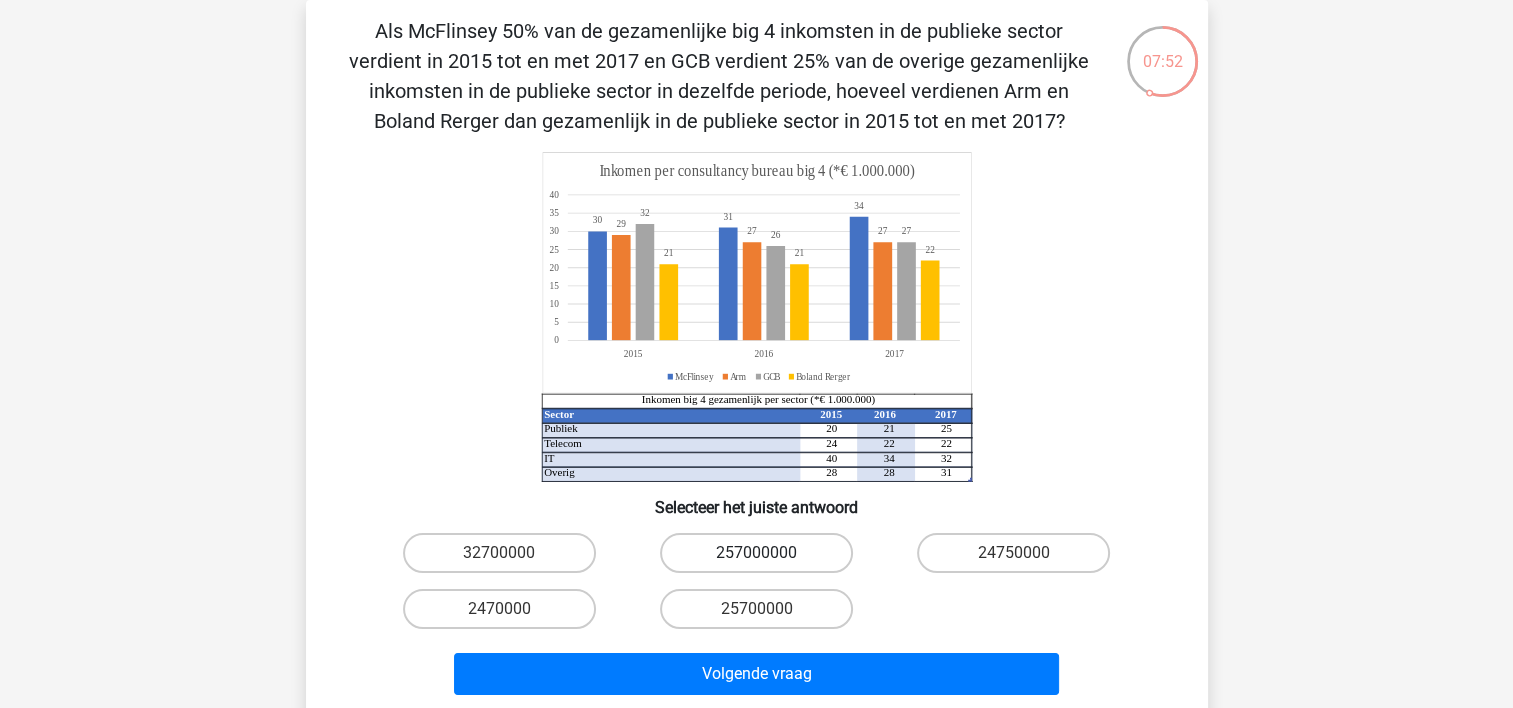 click on "257000000" at bounding box center (756, 553) 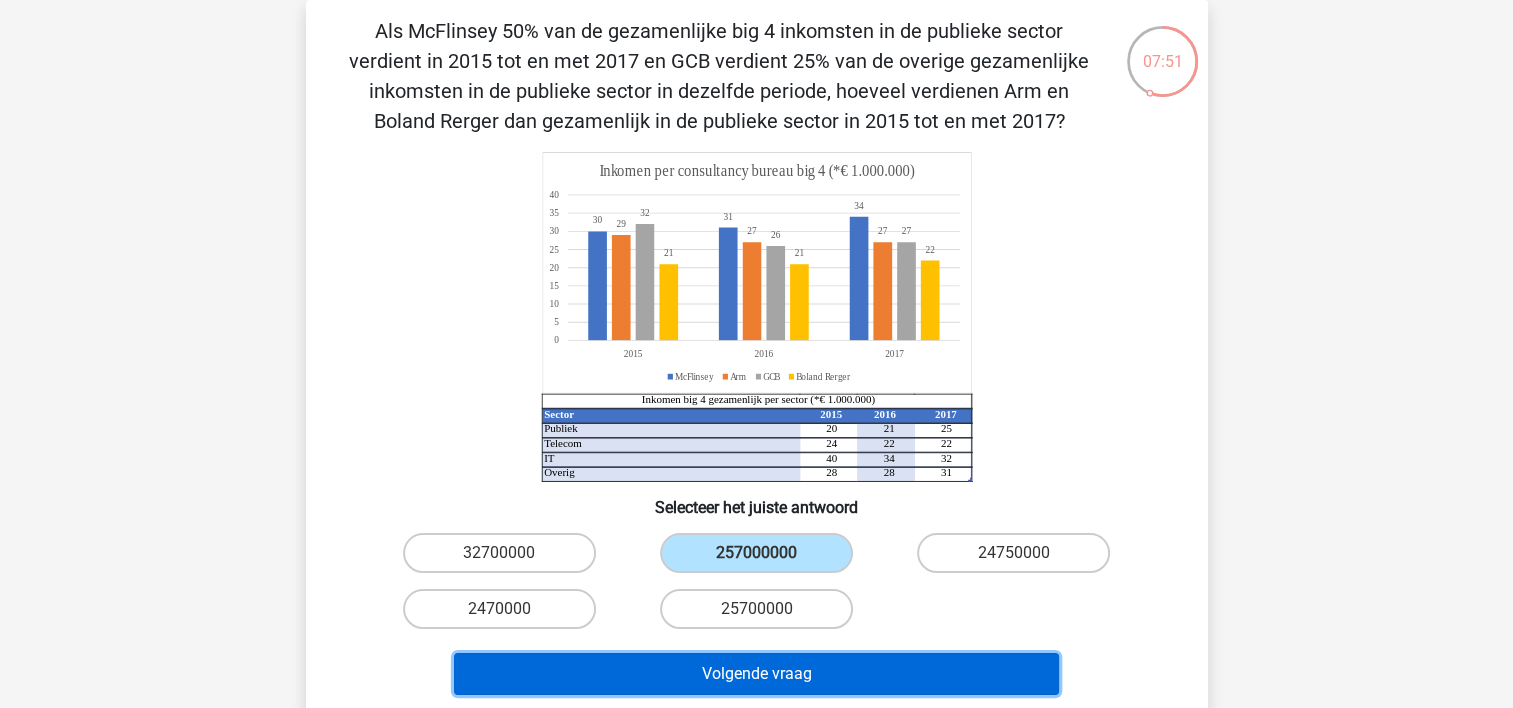 click on "Volgende vraag" at bounding box center [756, 674] 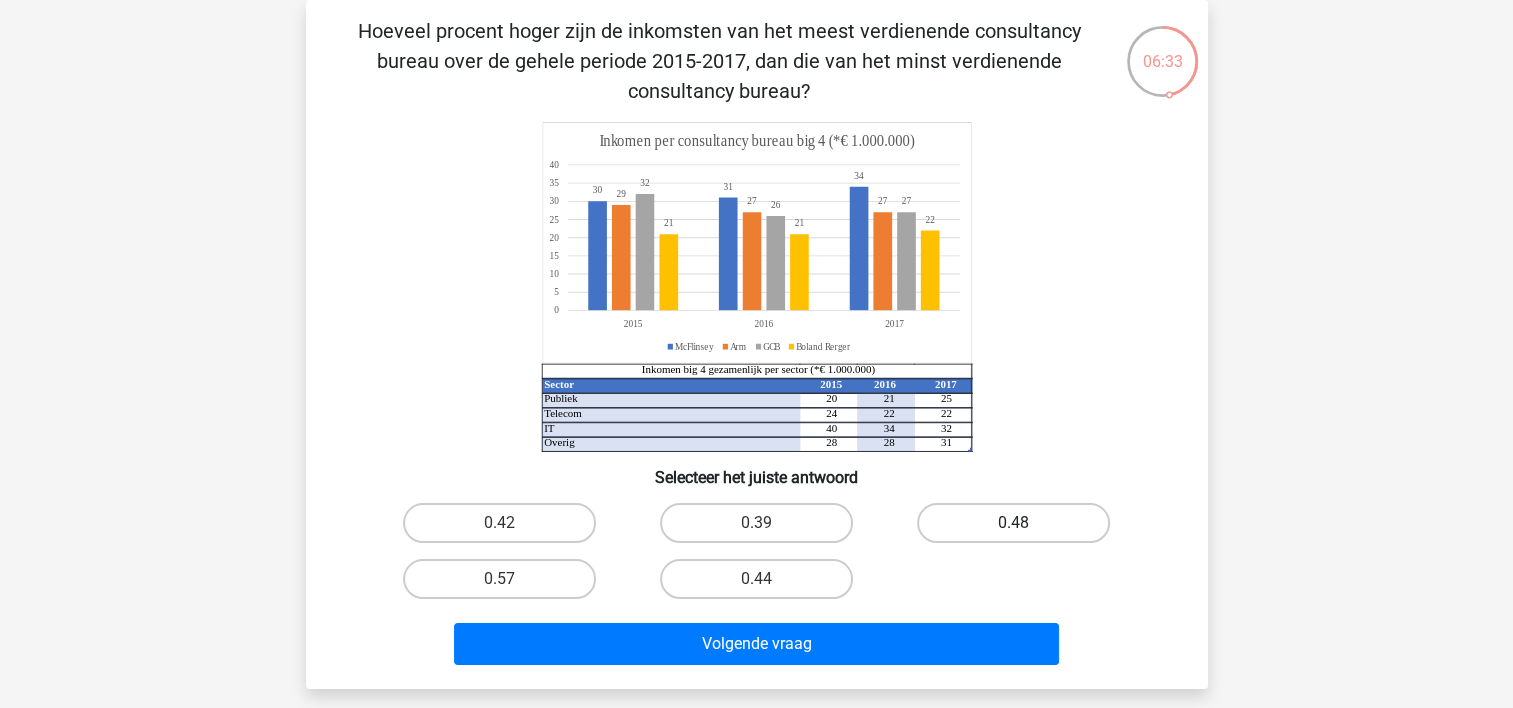 click on "0.48" at bounding box center (1013, 523) 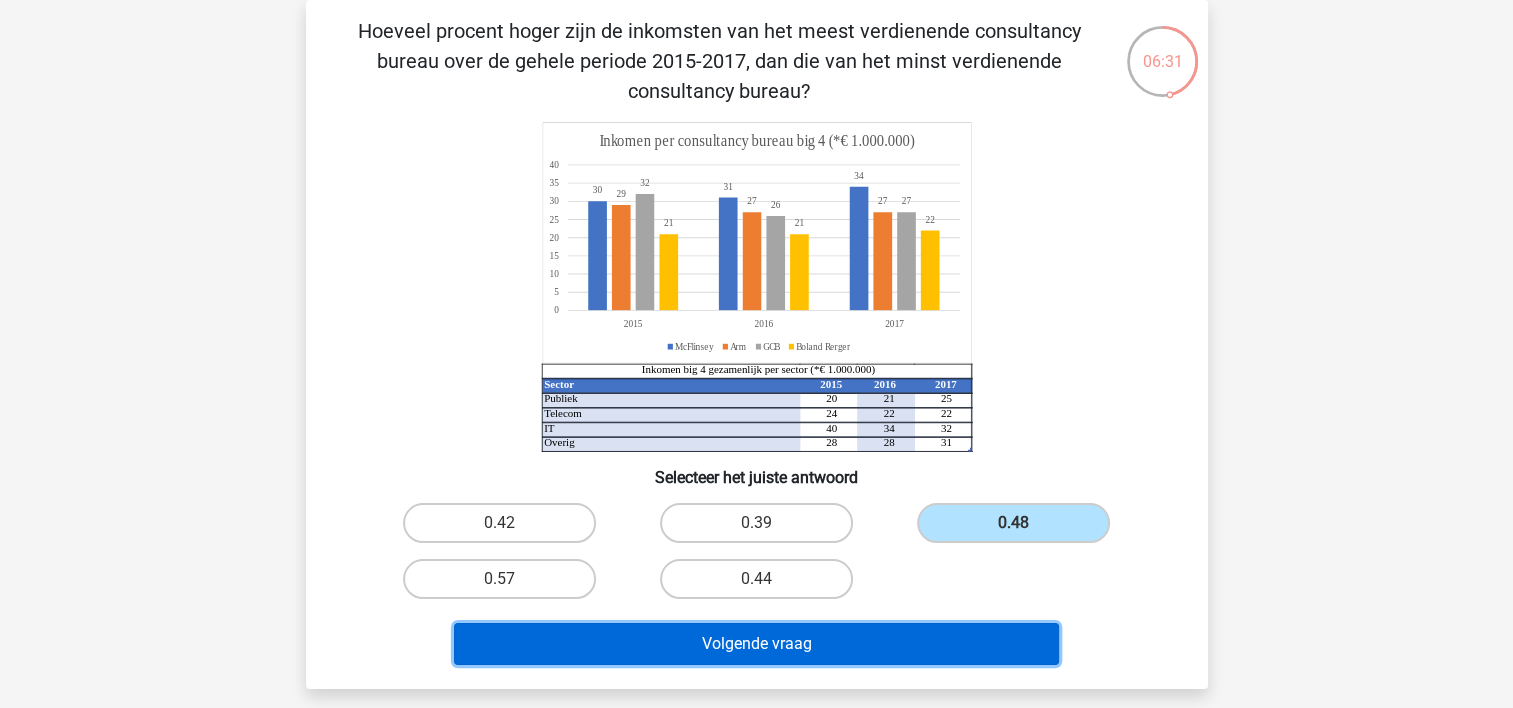 click on "Volgende vraag" at bounding box center (756, 644) 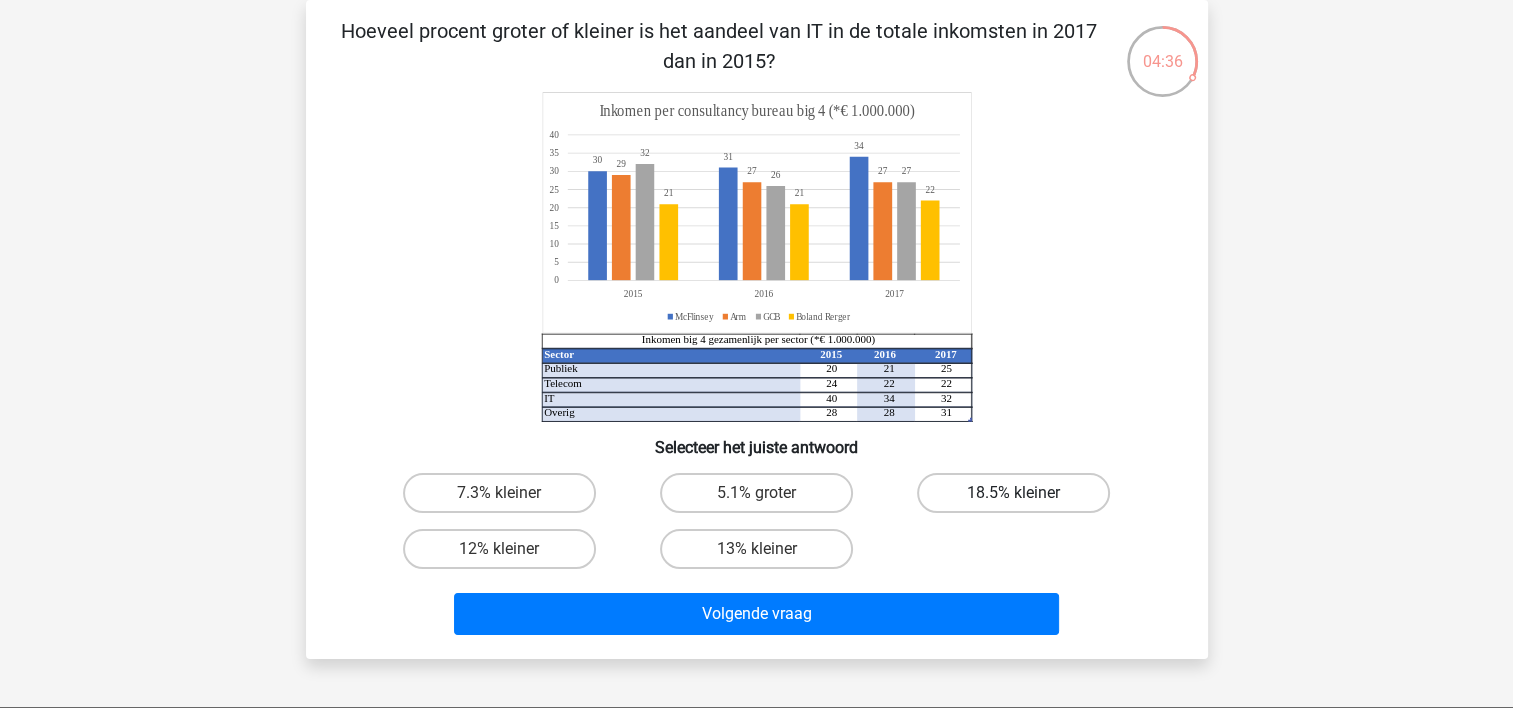 click on "18.5% kleiner" at bounding box center [1013, 493] 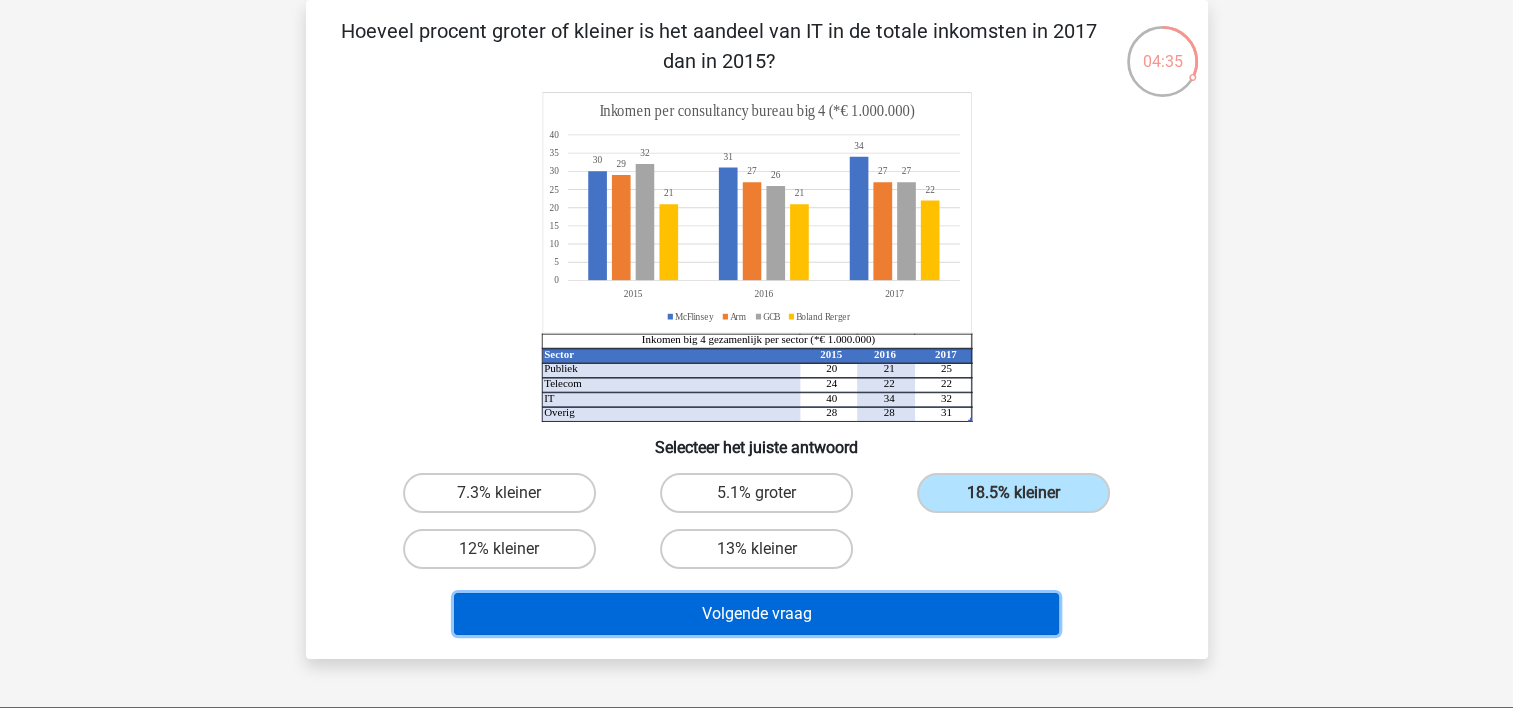 click on "Volgende vraag" at bounding box center (756, 614) 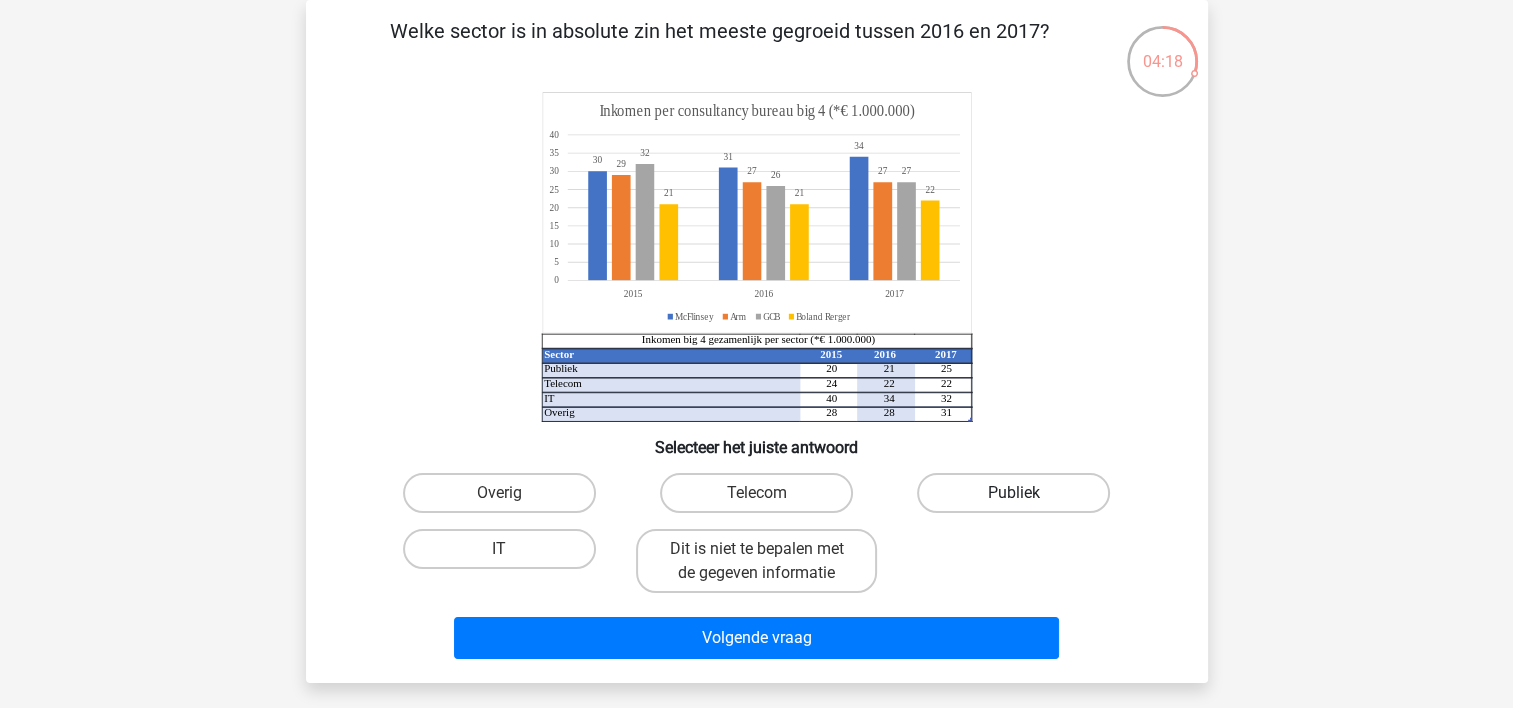 click on "Publiek" at bounding box center (1013, 493) 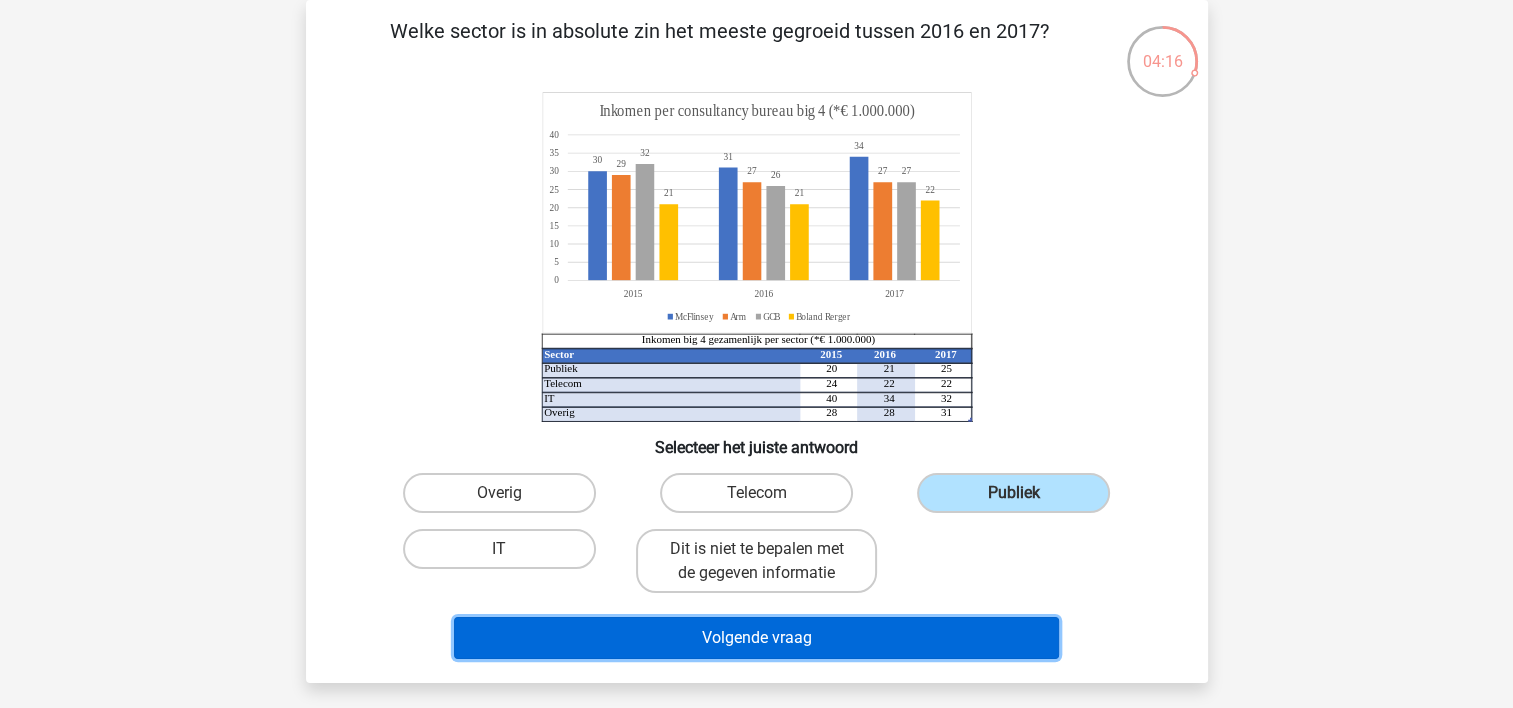 click on "Volgende vraag" at bounding box center (756, 638) 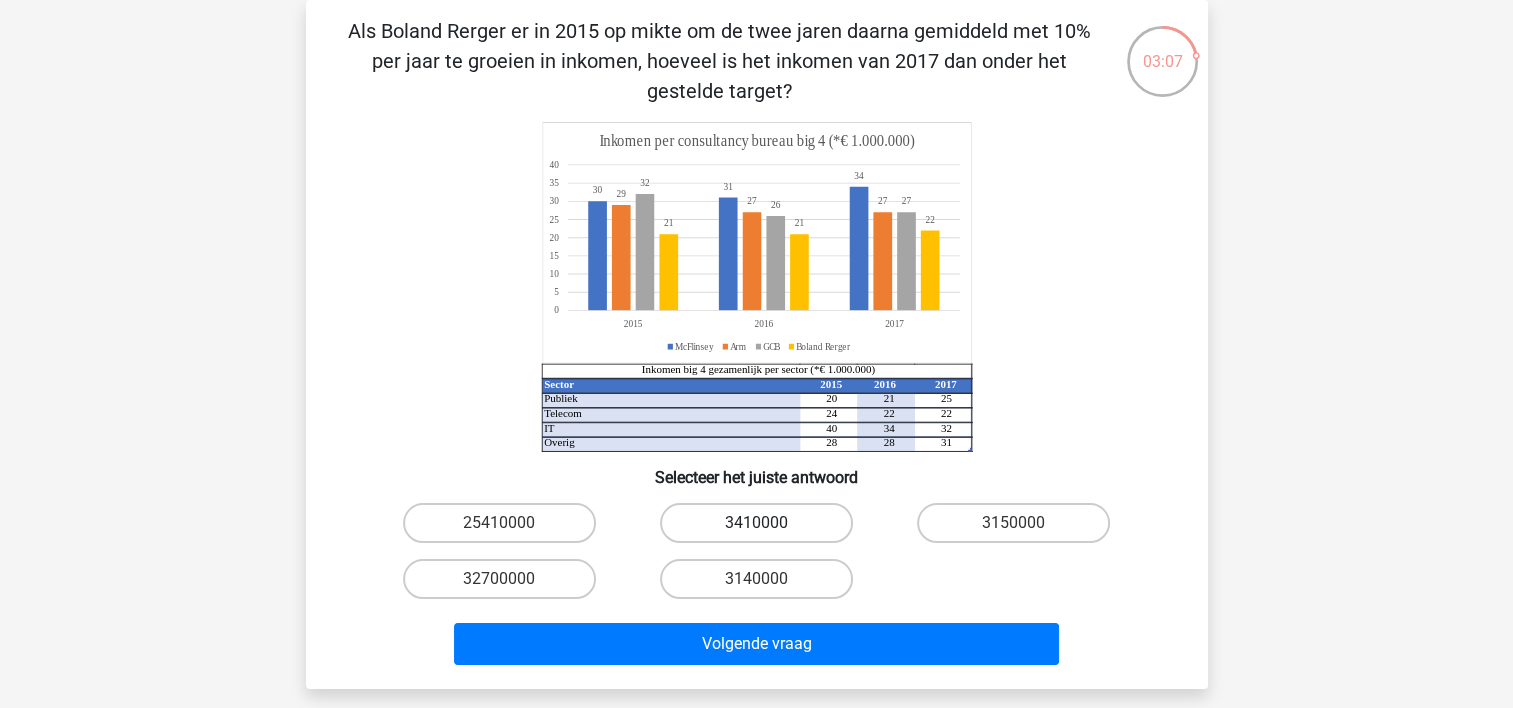click on "3410000" at bounding box center (756, 523) 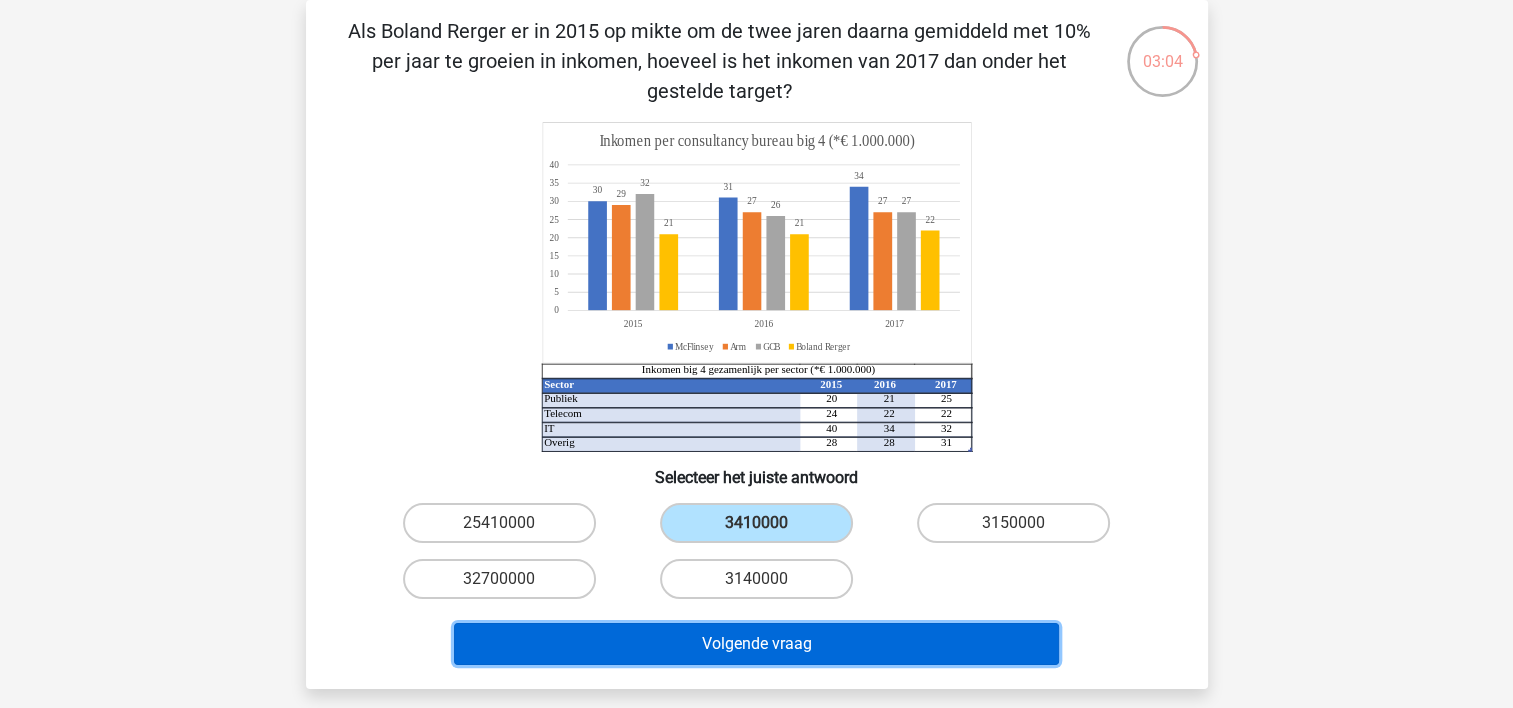 click on "Volgende vraag" at bounding box center (756, 644) 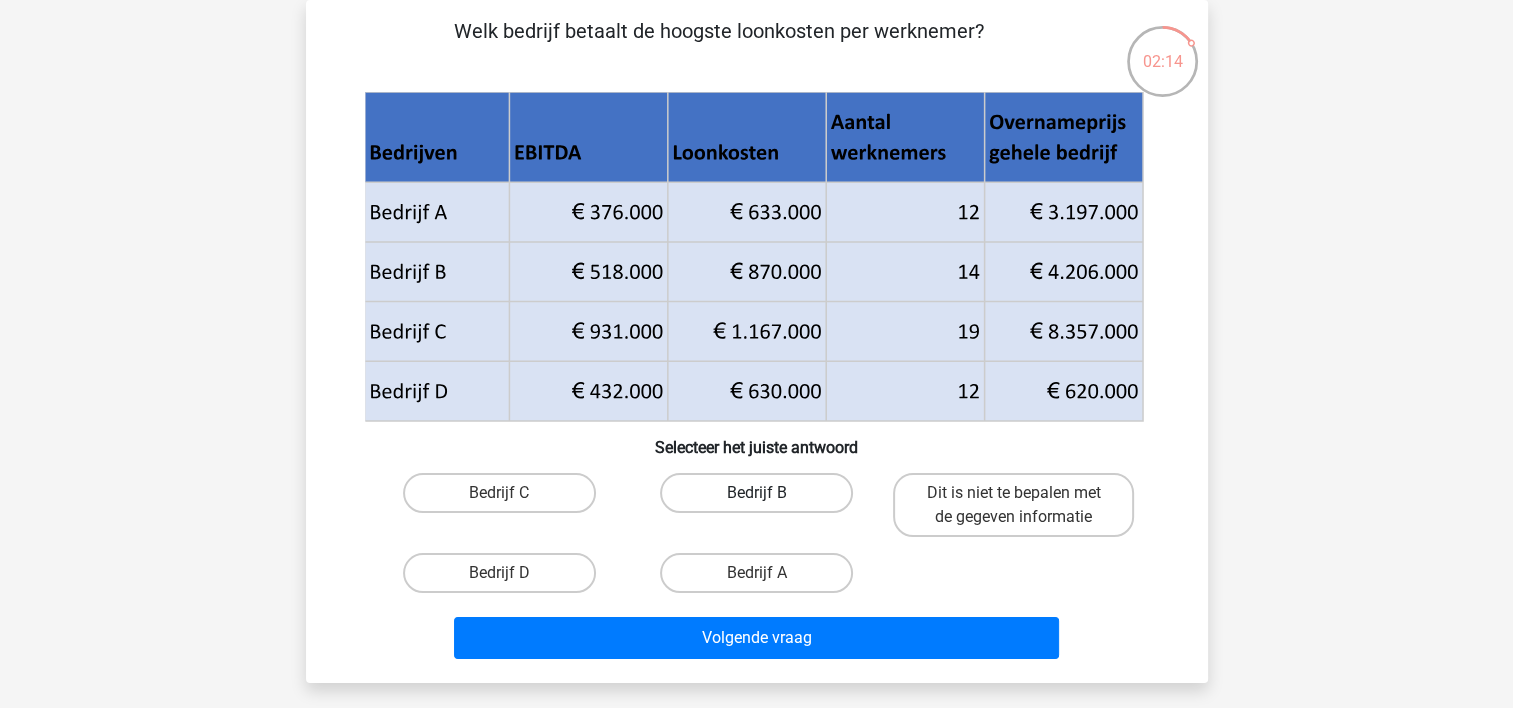 click on "Bedrijf B" at bounding box center (756, 493) 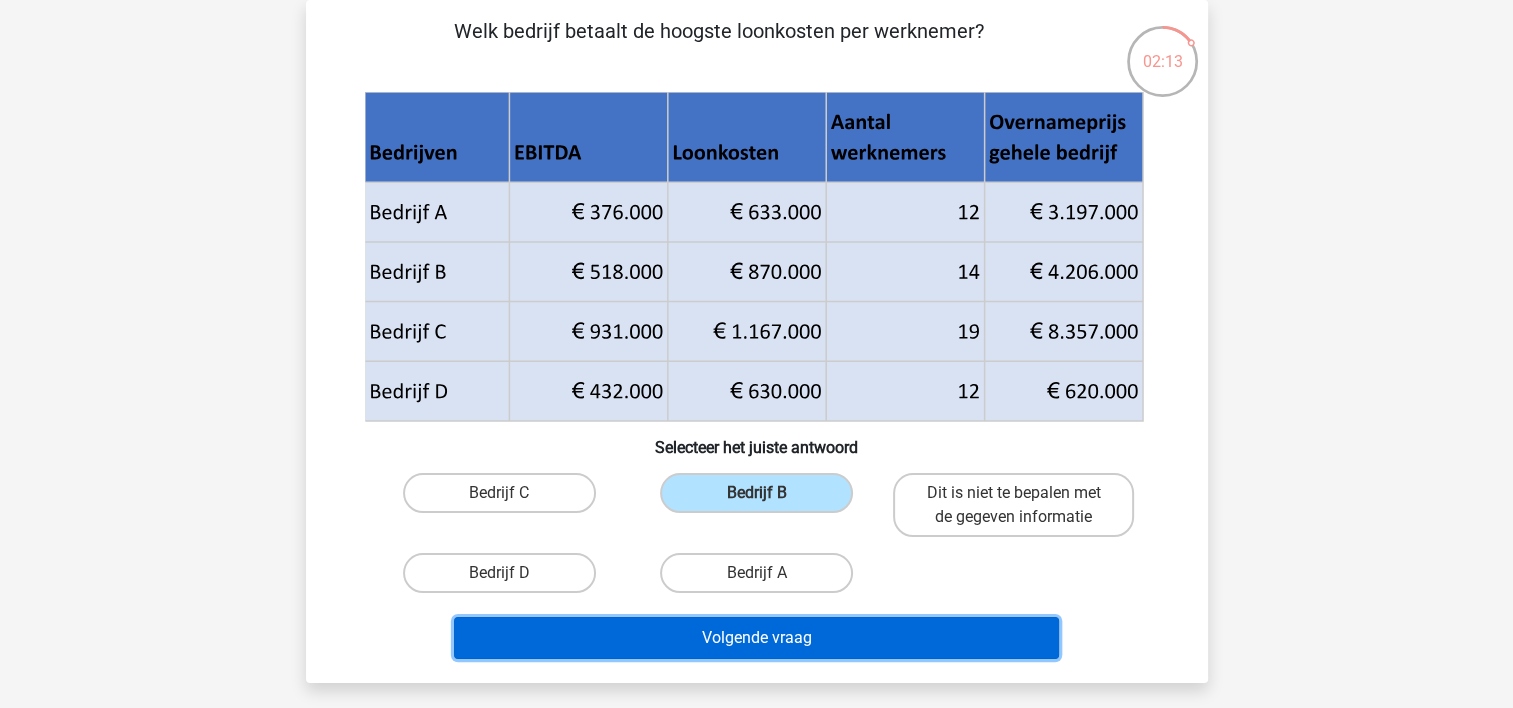 click on "Volgende vraag" at bounding box center [756, 638] 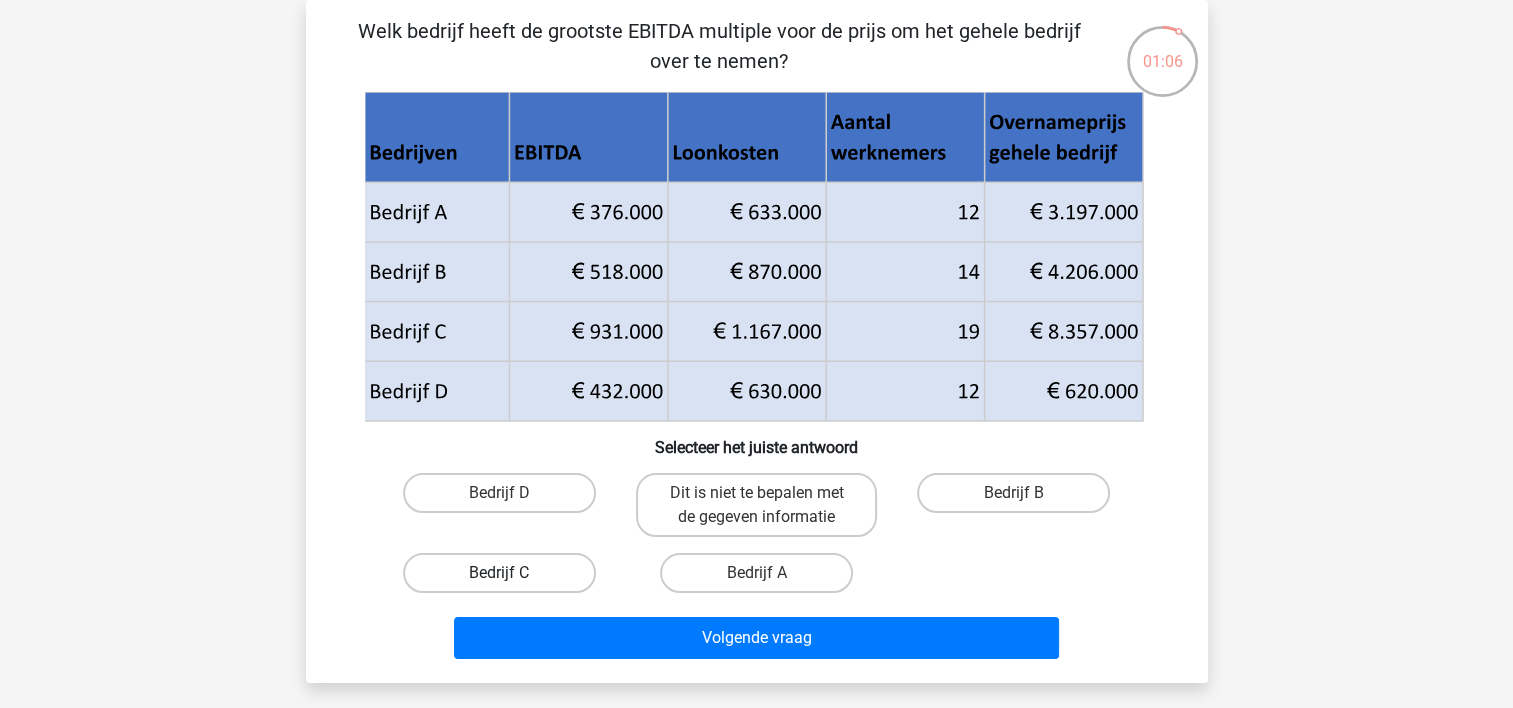 click on "Bedrijf C" at bounding box center [499, 573] 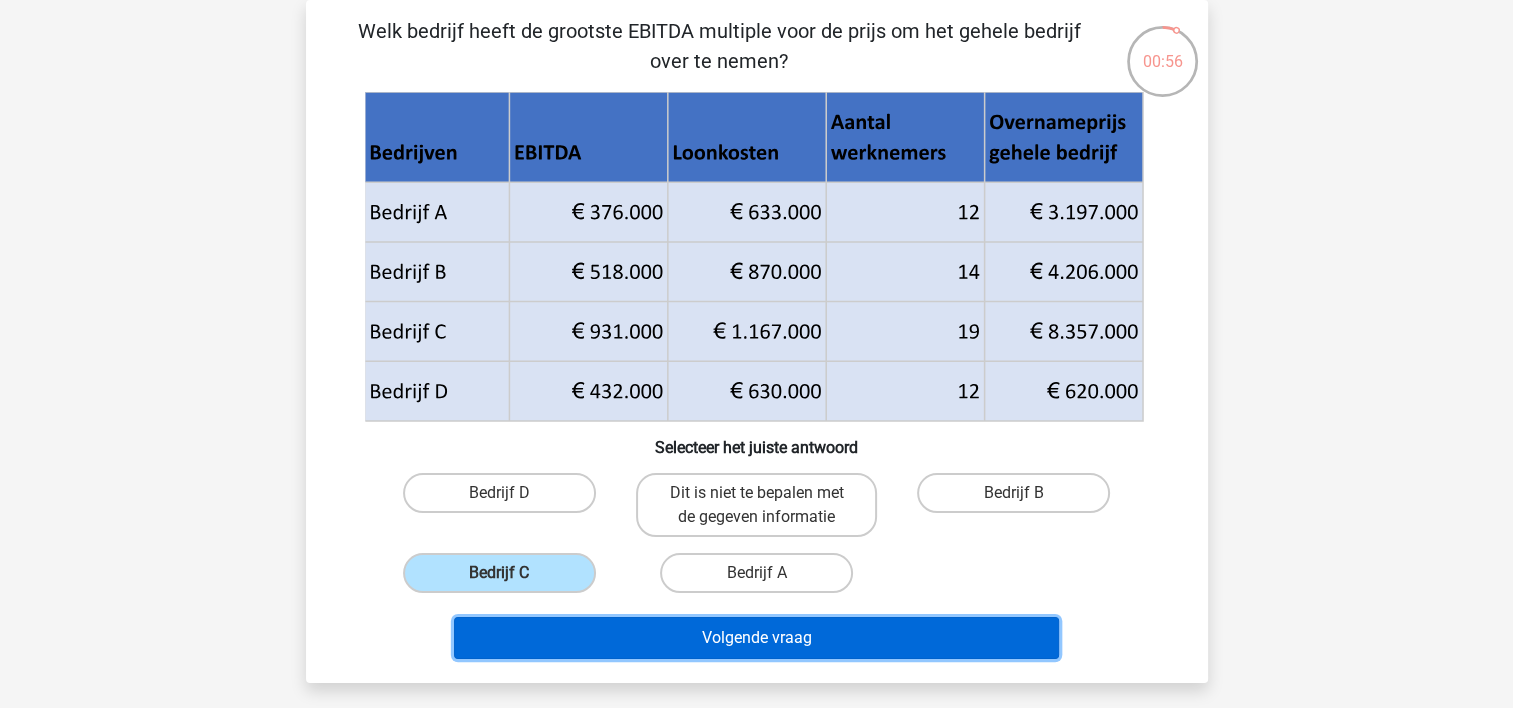 click on "Volgende vraag" at bounding box center (756, 638) 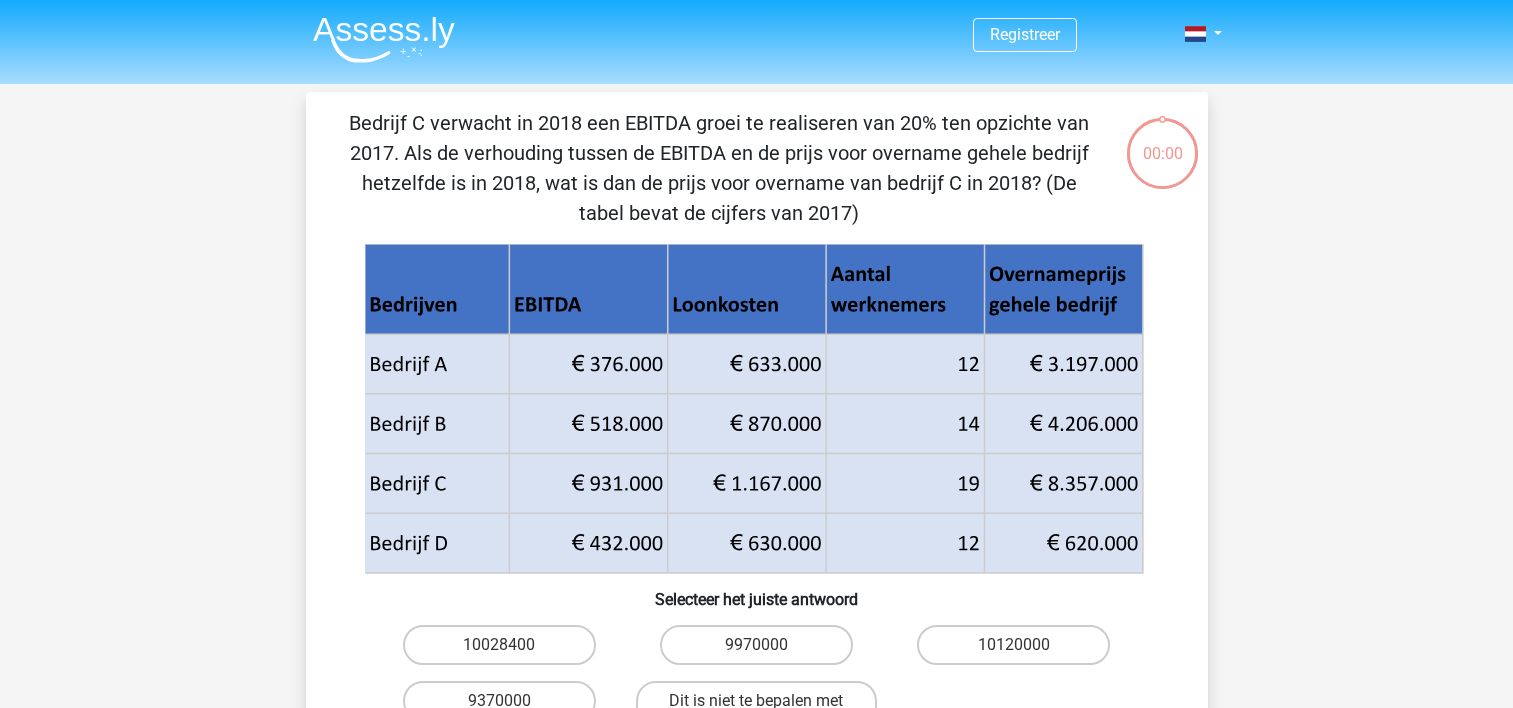 scroll, scrollTop: 92, scrollLeft: 0, axis: vertical 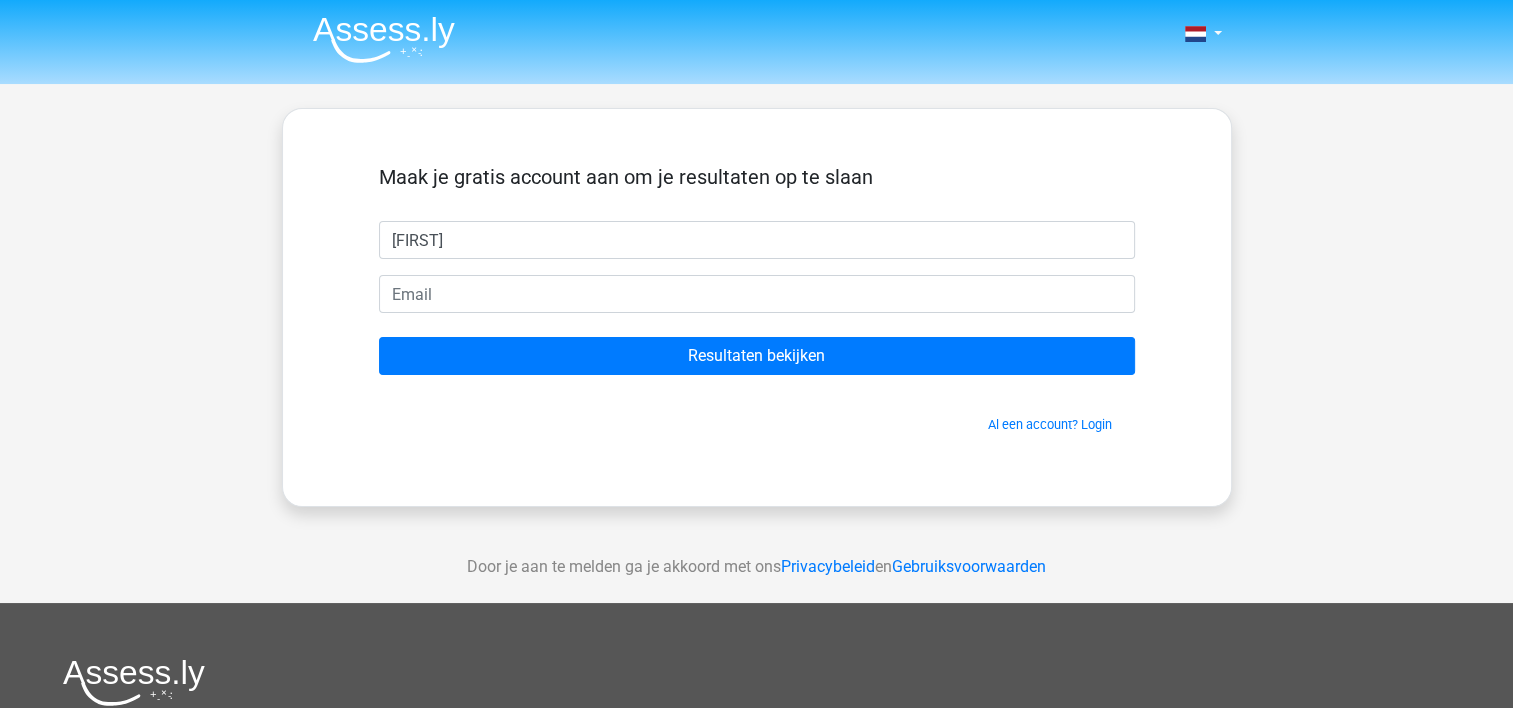 type on "[FIRST]" 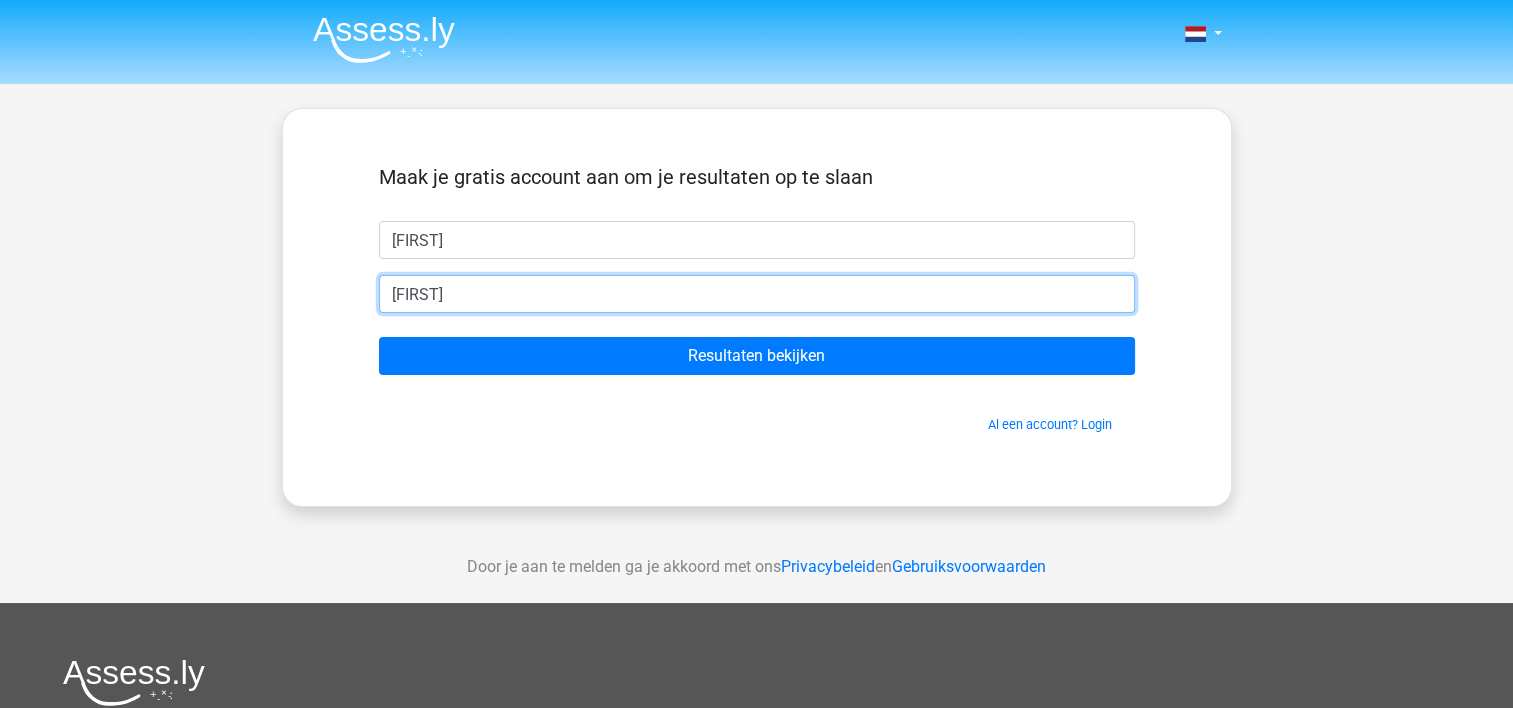 type on "[EMAIL]" 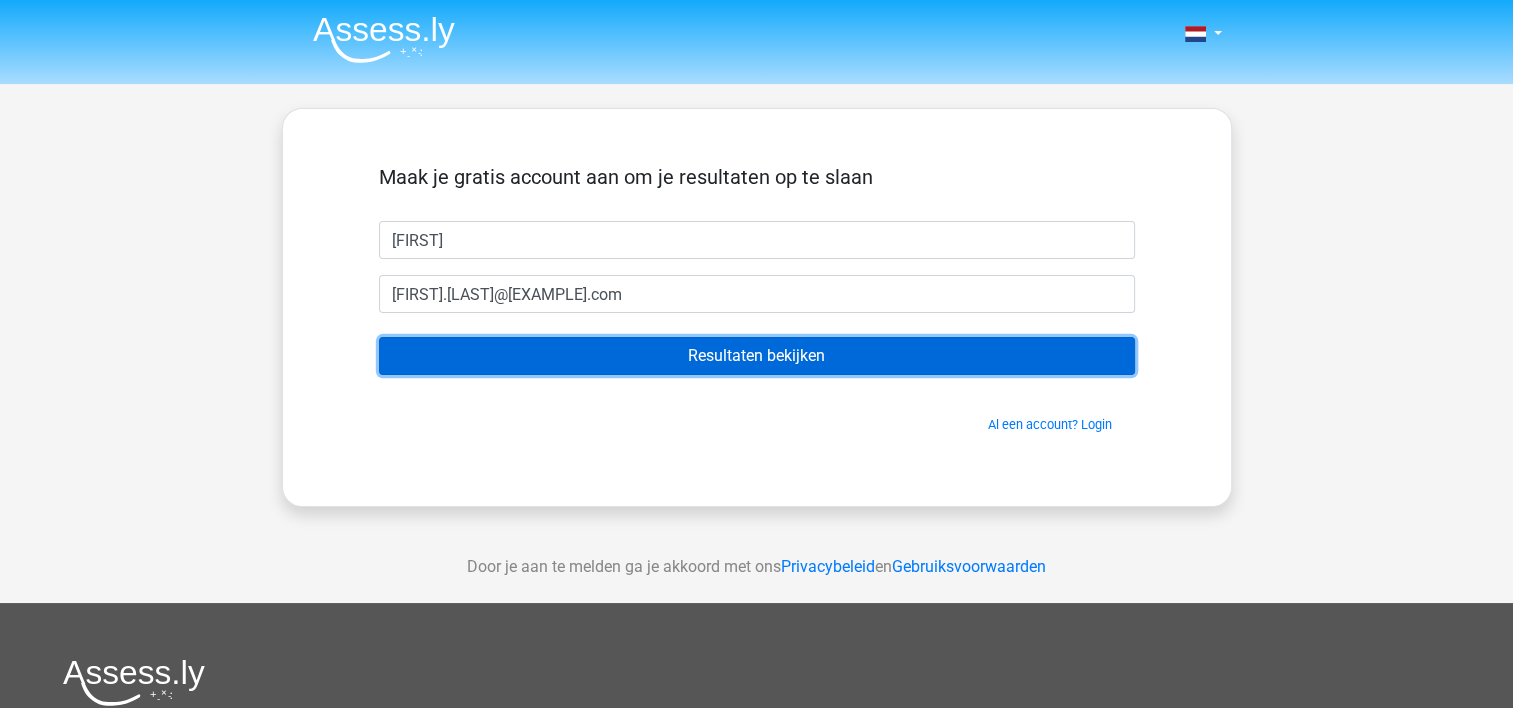 click on "Resultaten bekijken" at bounding box center [757, 356] 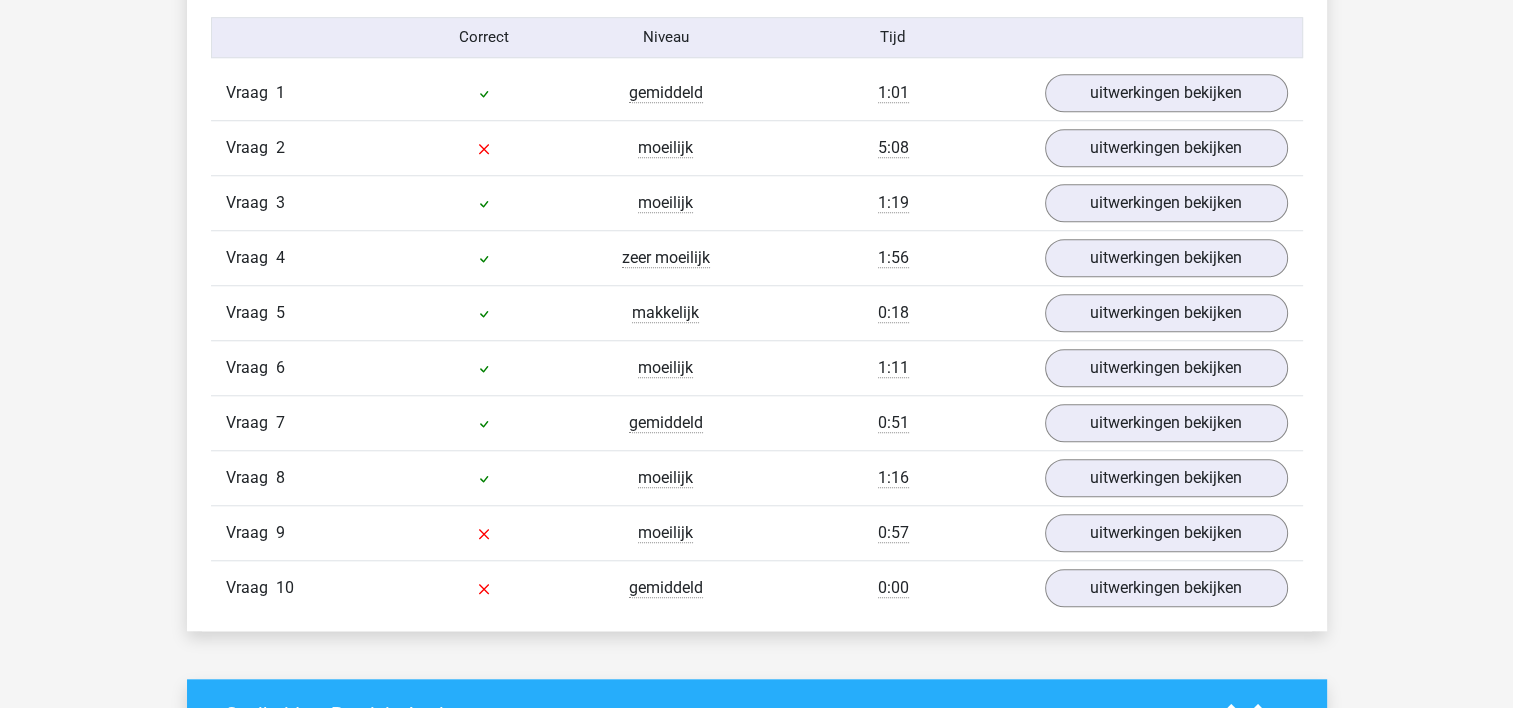 scroll, scrollTop: 1680, scrollLeft: 0, axis: vertical 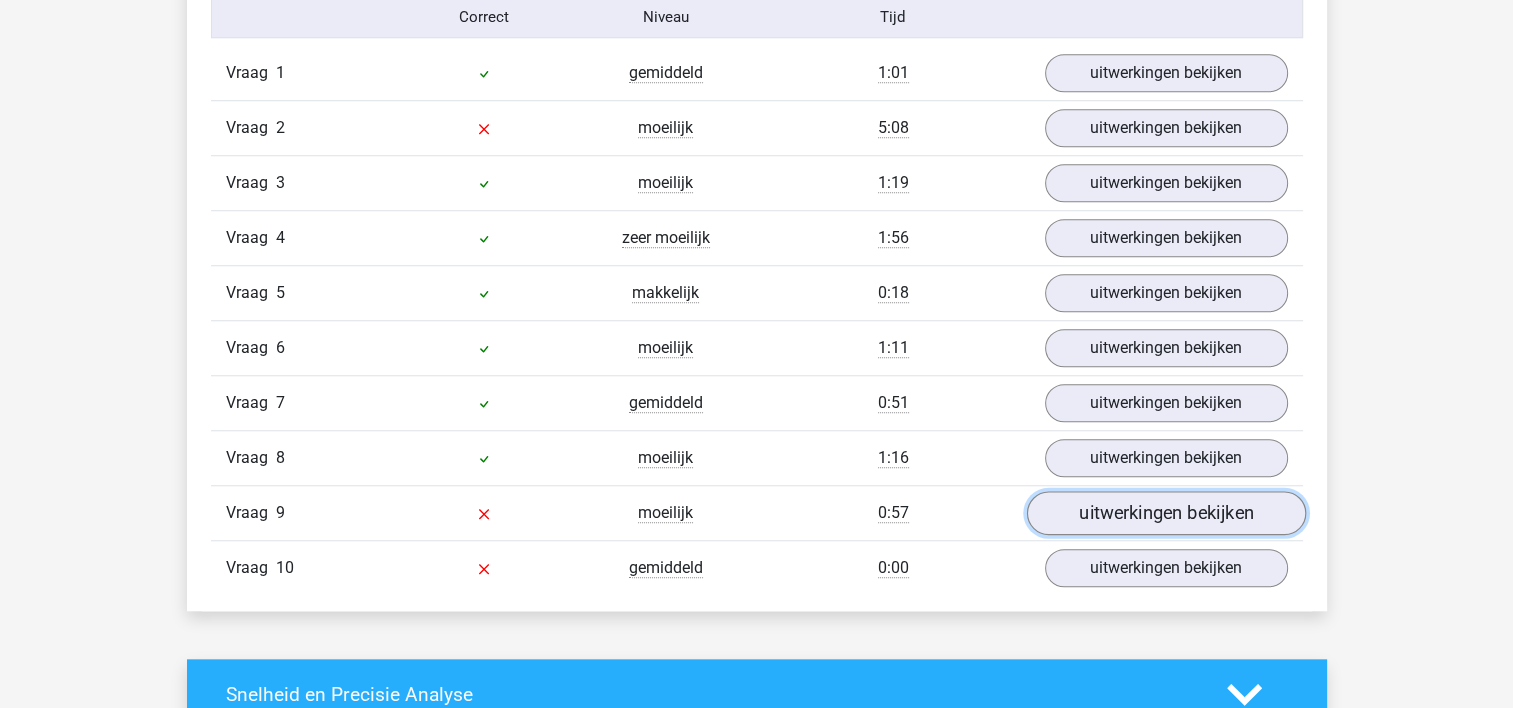 click on "uitwerkingen bekijken" at bounding box center (1165, 513) 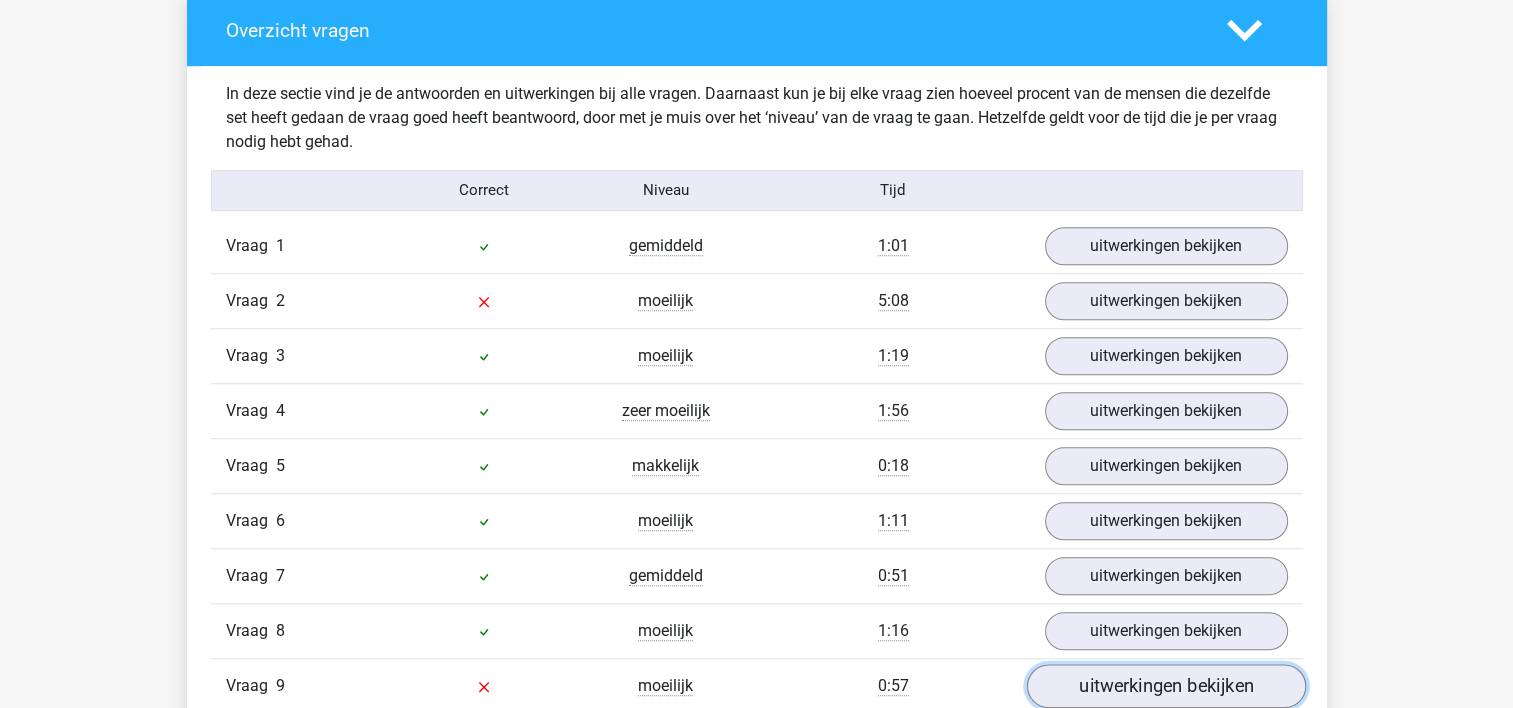 scroll, scrollTop: 1480, scrollLeft: 0, axis: vertical 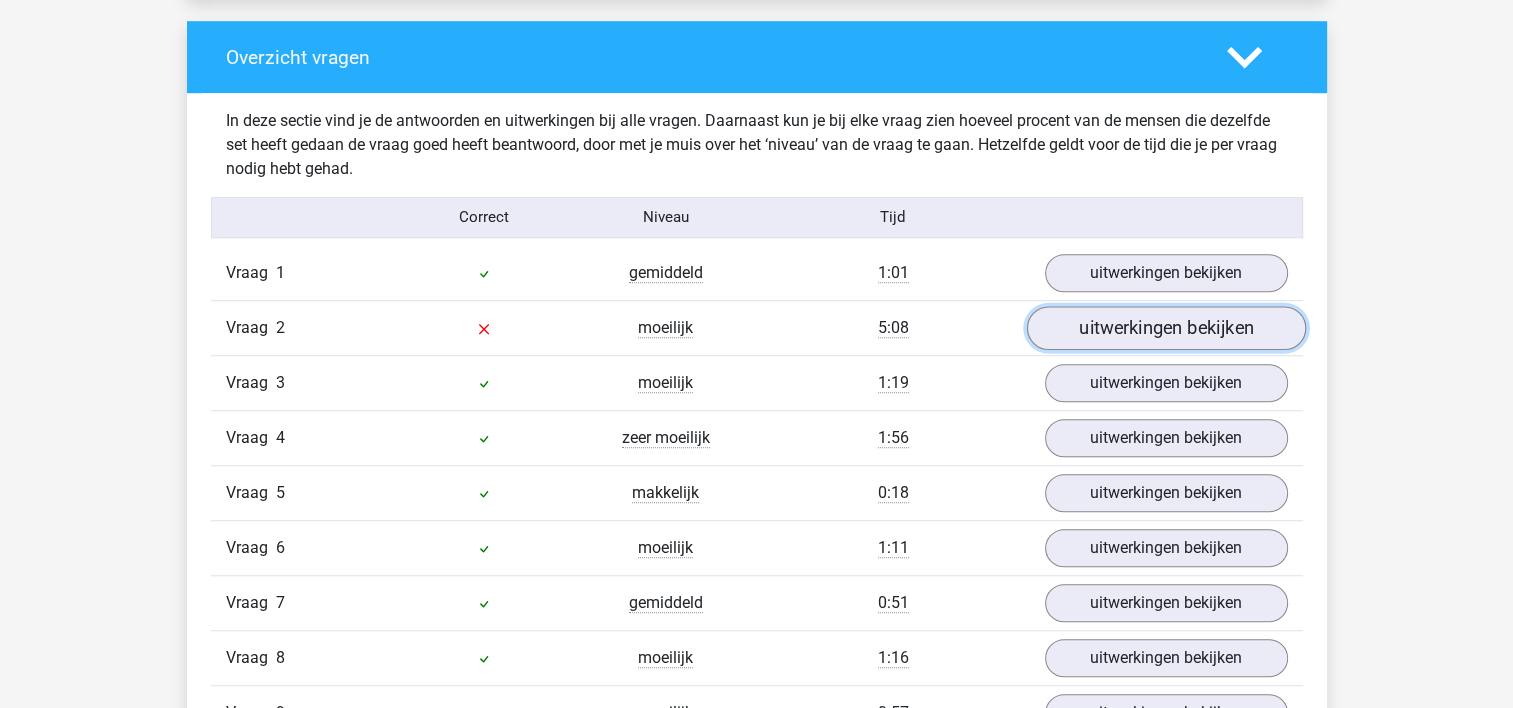 click on "uitwerkingen bekijken" at bounding box center (1165, 328) 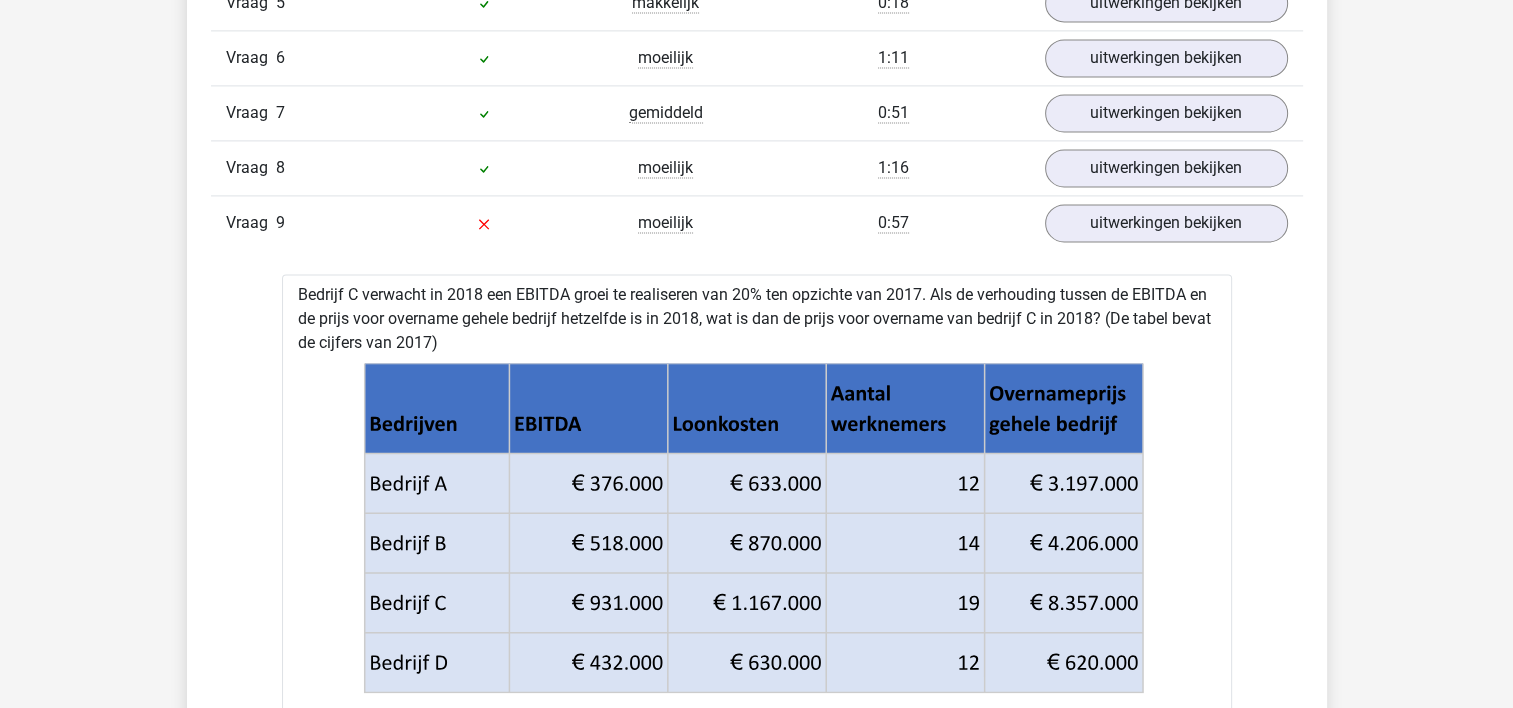 scroll, scrollTop: 2840, scrollLeft: 0, axis: vertical 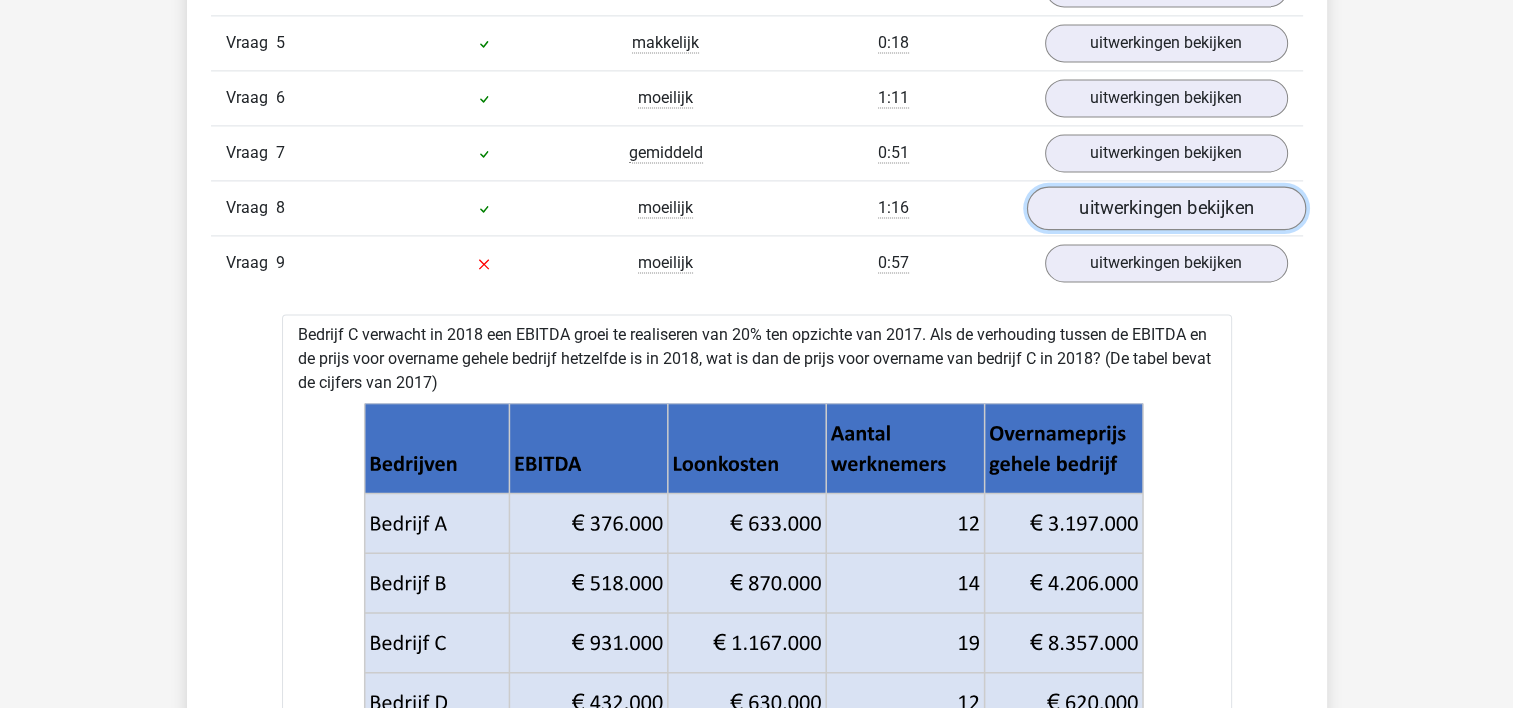 click on "uitwerkingen bekijken" at bounding box center [1165, 208] 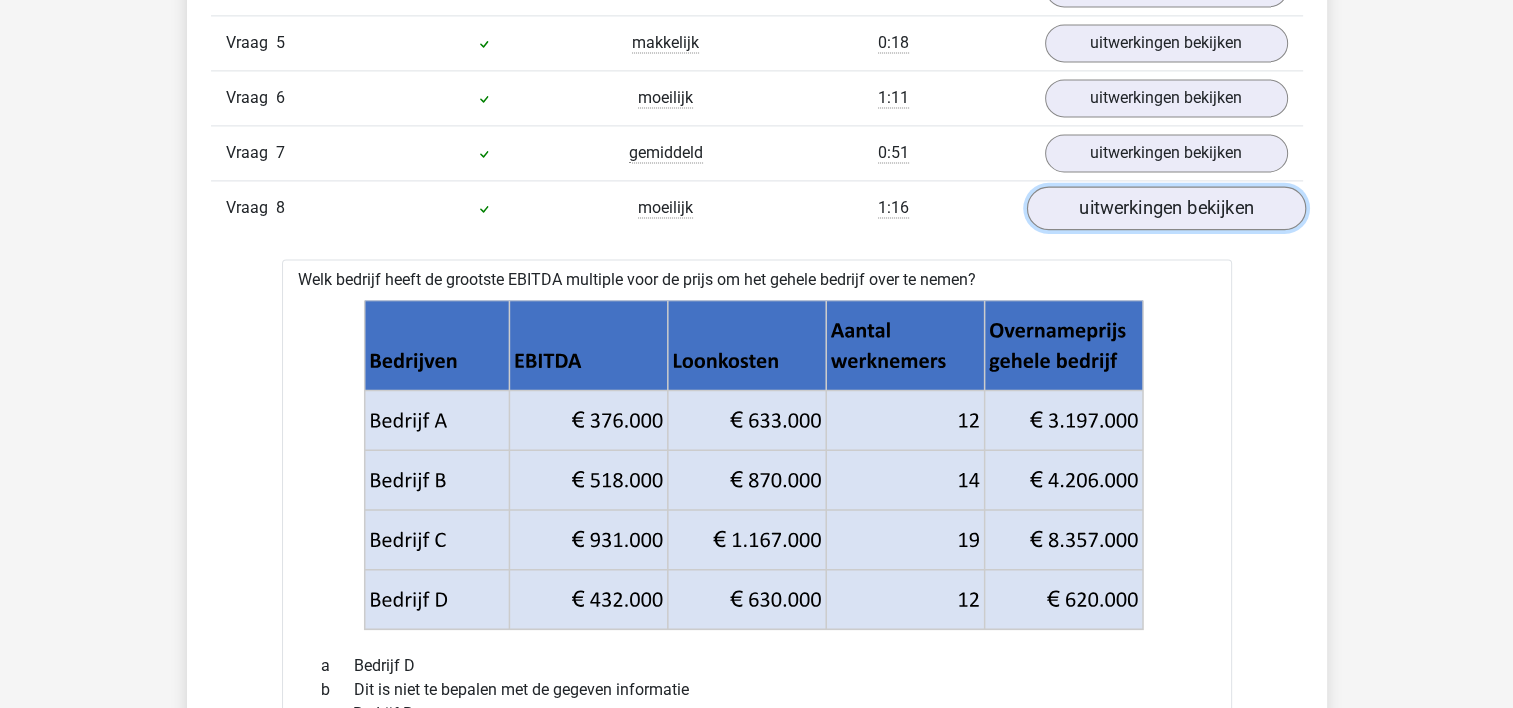 click on "uitwerkingen bekijken" at bounding box center [1165, 208] 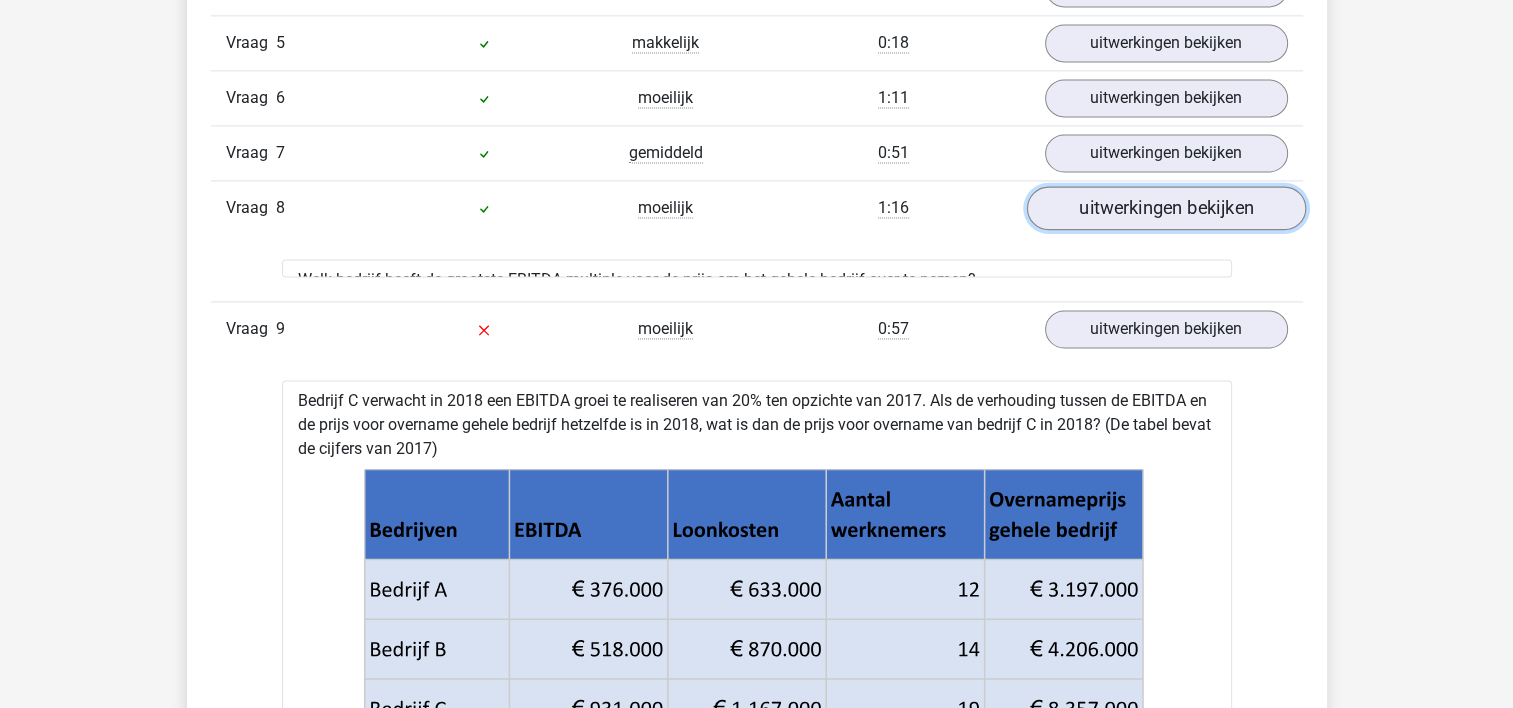 click on "uitwerkingen bekijken" at bounding box center (1165, 208) 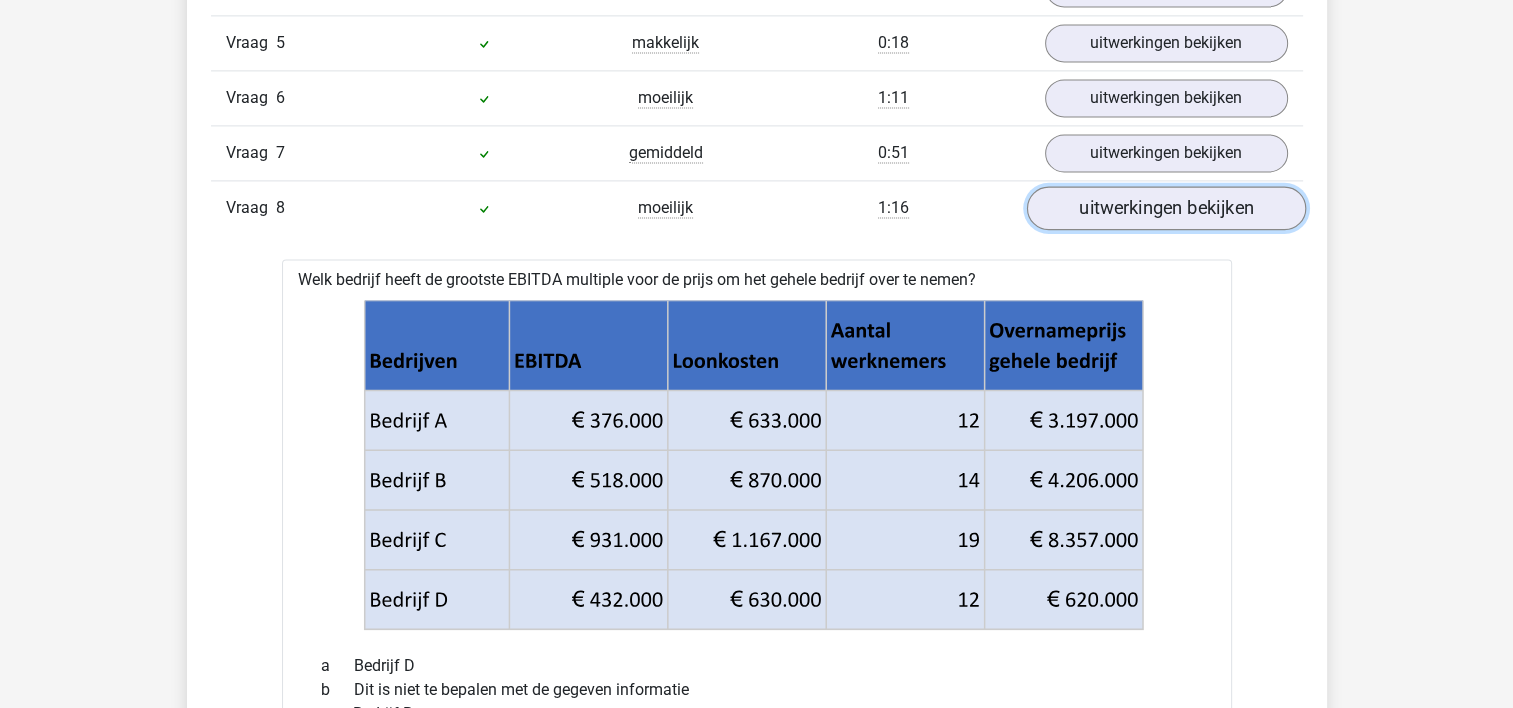 click on "uitwerkingen bekijken" at bounding box center (1165, 208) 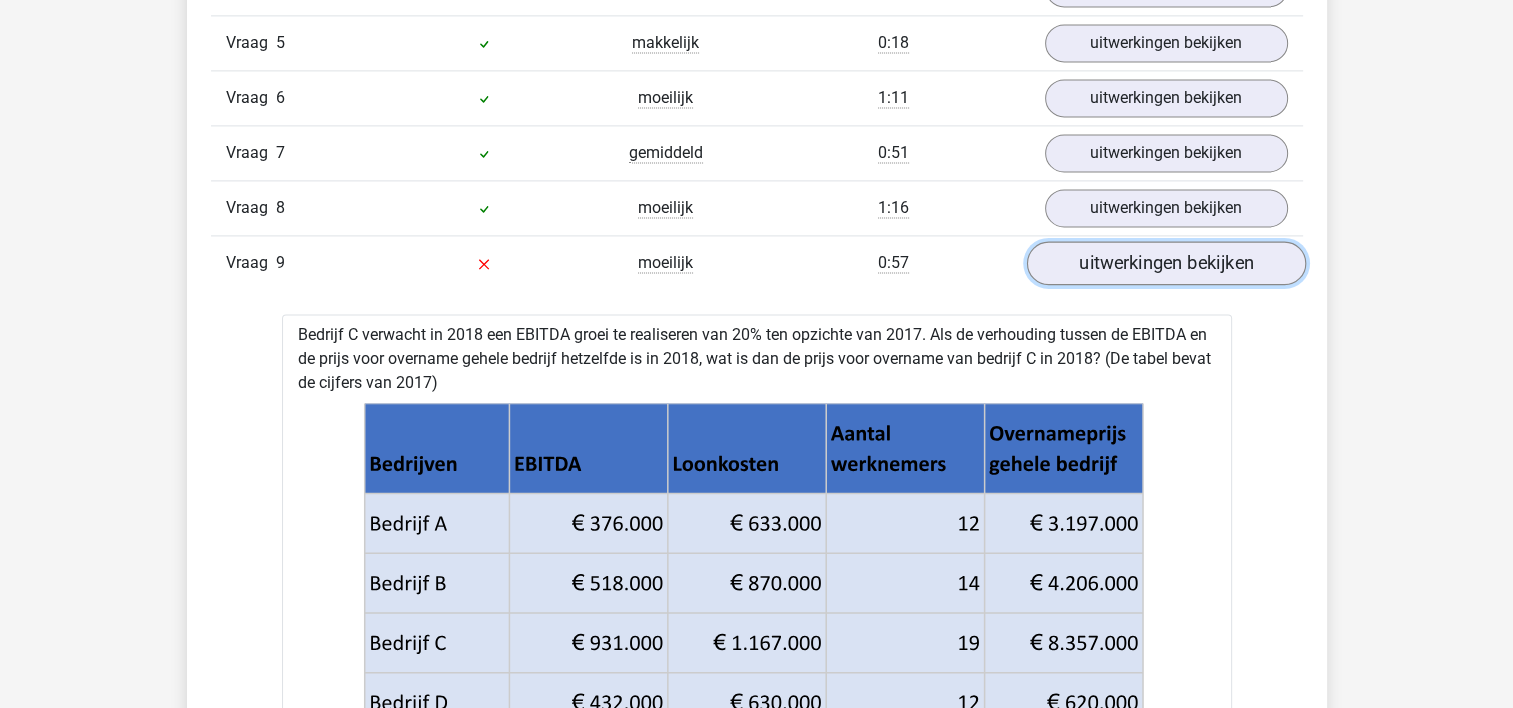 click on "uitwerkingen bekijken" at bounding box center (1165, 263) 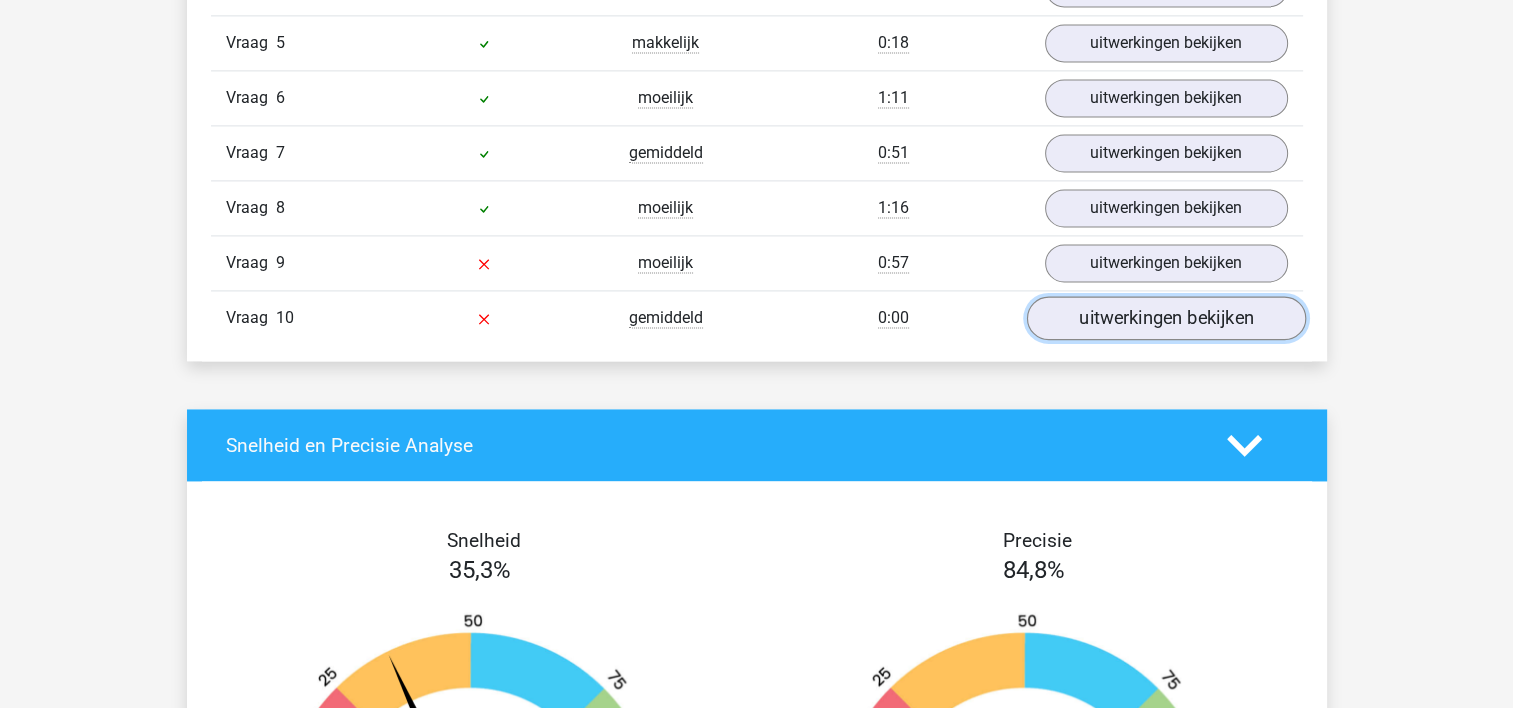 click on "uitwerkingen bekijken" at bounding box center (1165, 318) 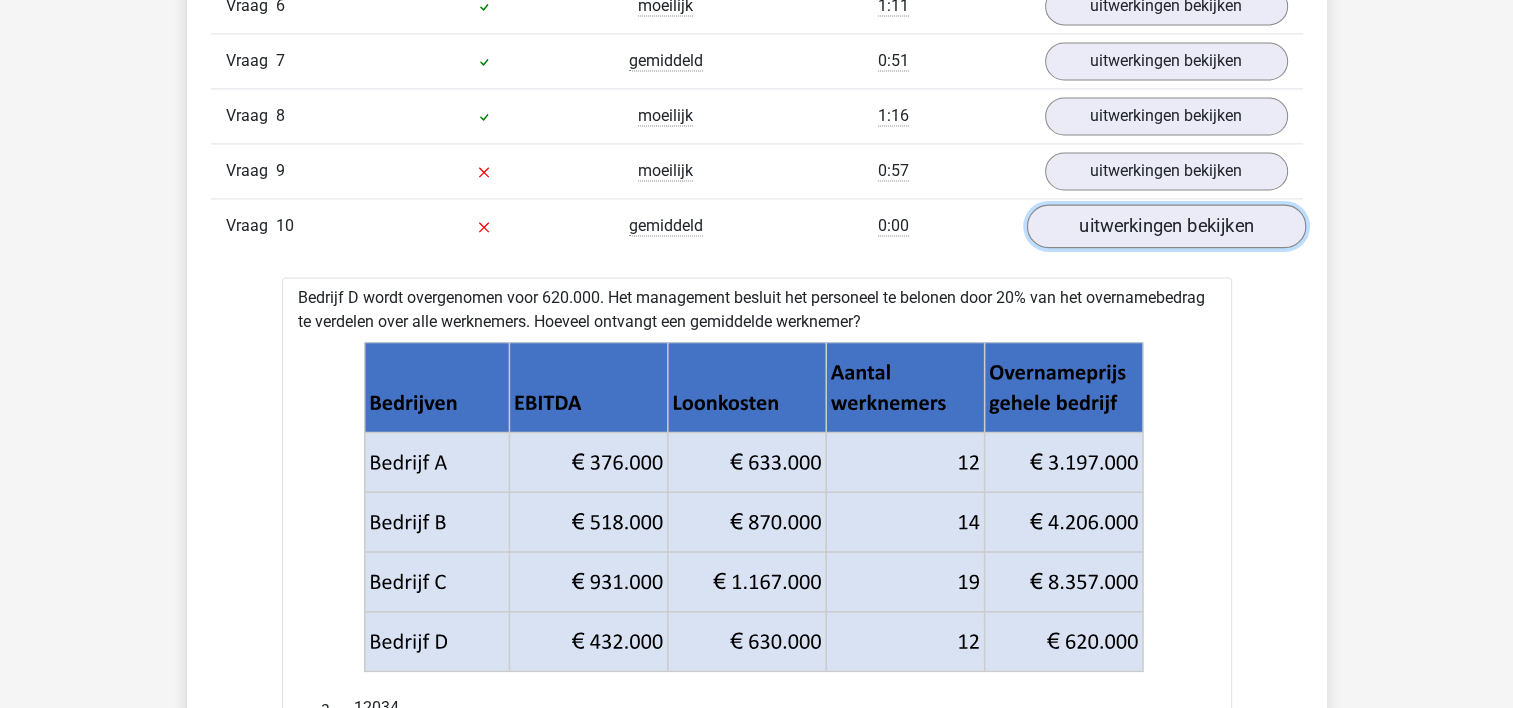 scroll, scrollTop: 2840, scrollLeft: 0, axis: vertical 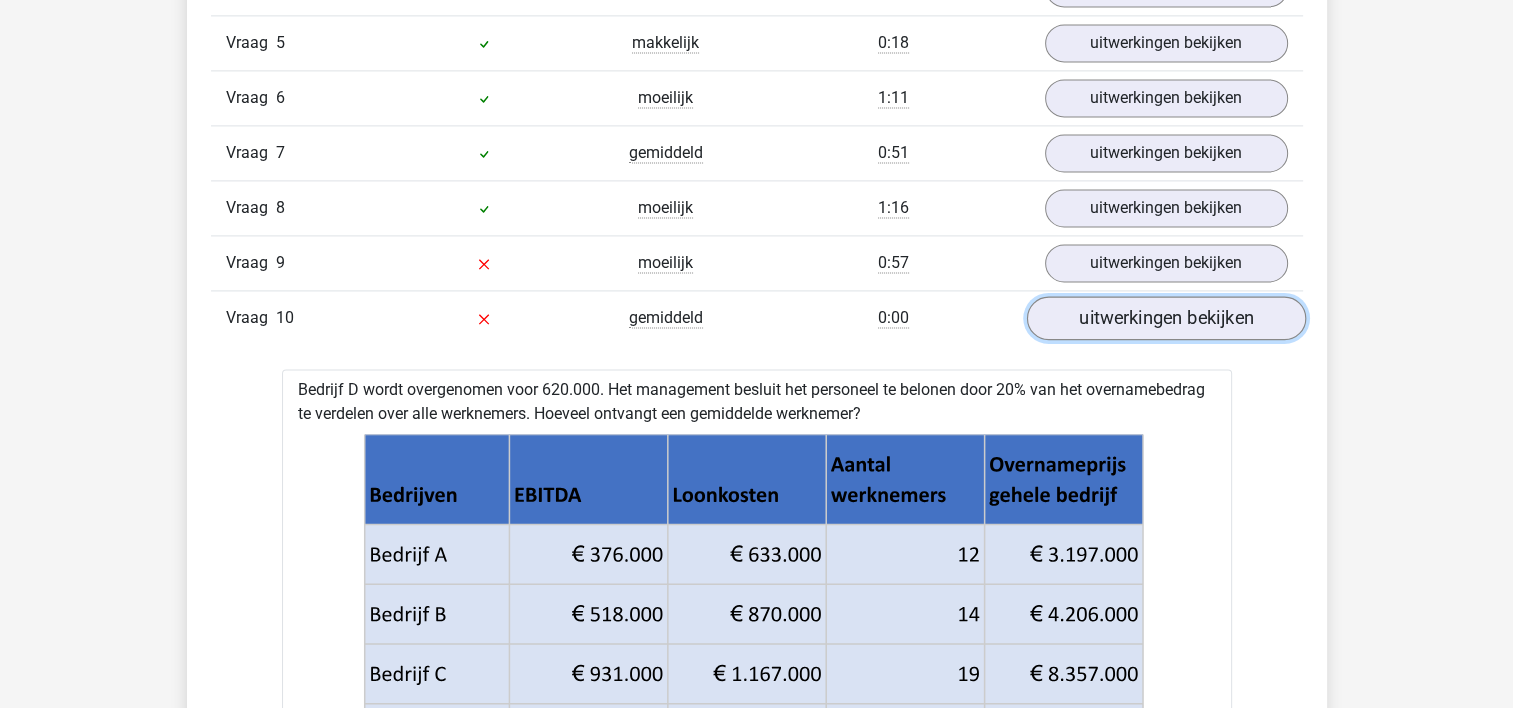 click on "uitwerkingen bekijken" at bounding box center [1165, 318] 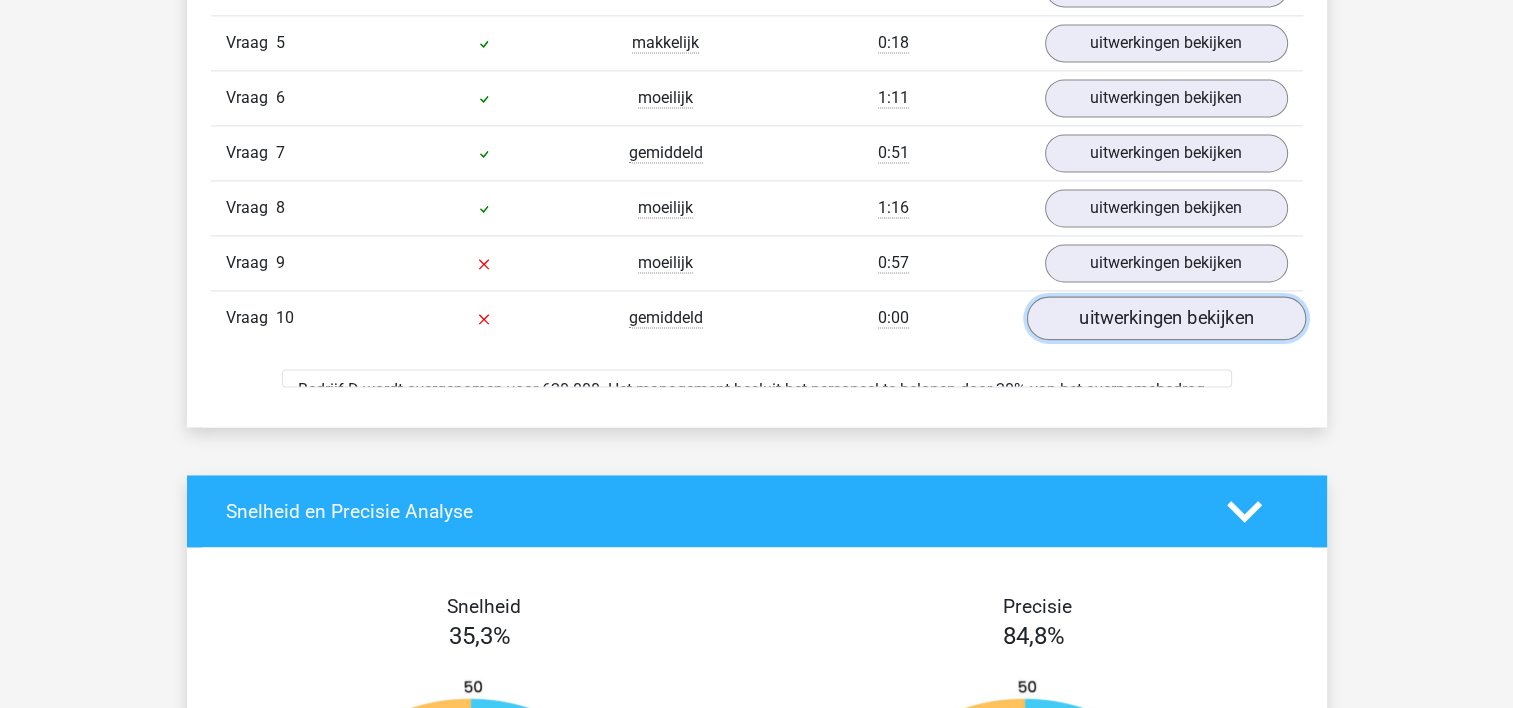 click on "uitwerkingen bekijken" at bounding box center (1165, 318) 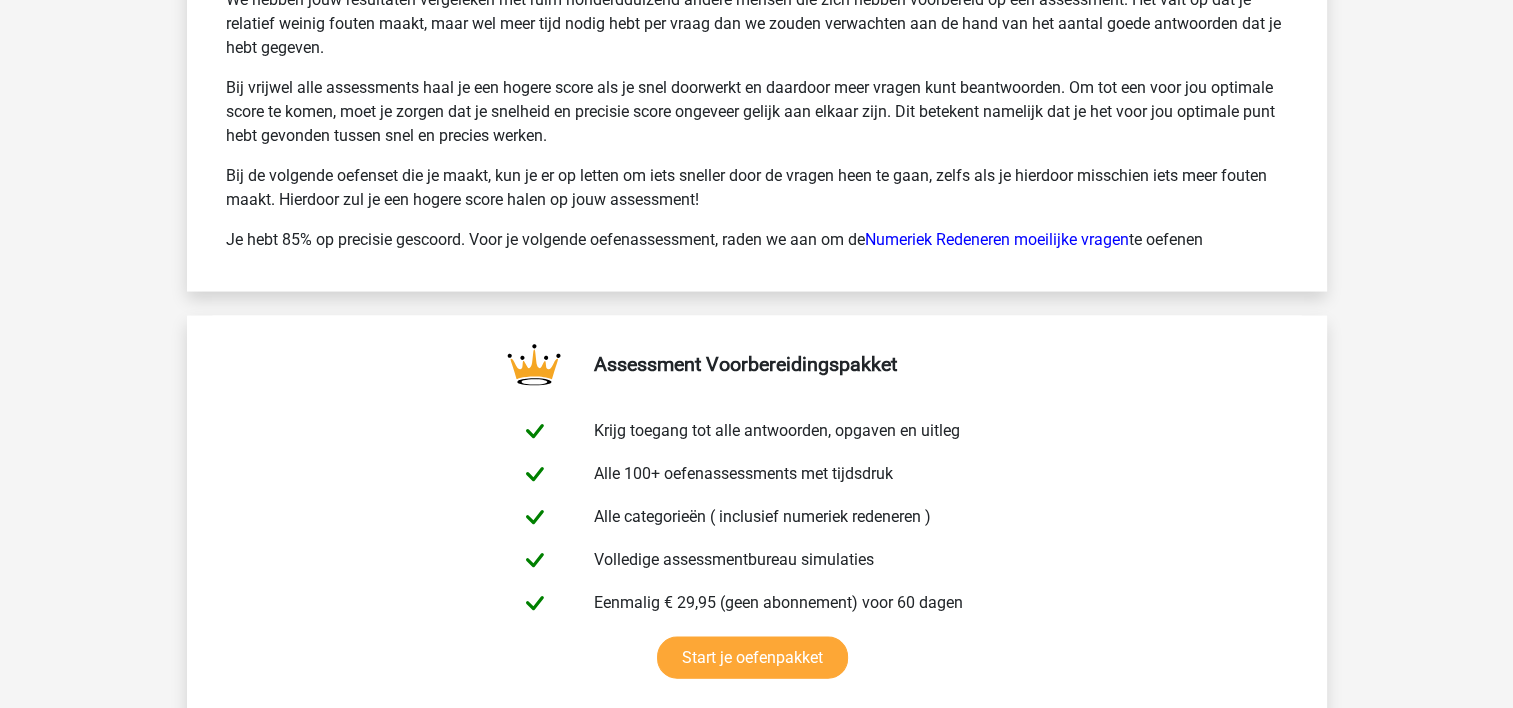 scroll, scrollTop: 4120, scrollLeft: 0, axis: vertical 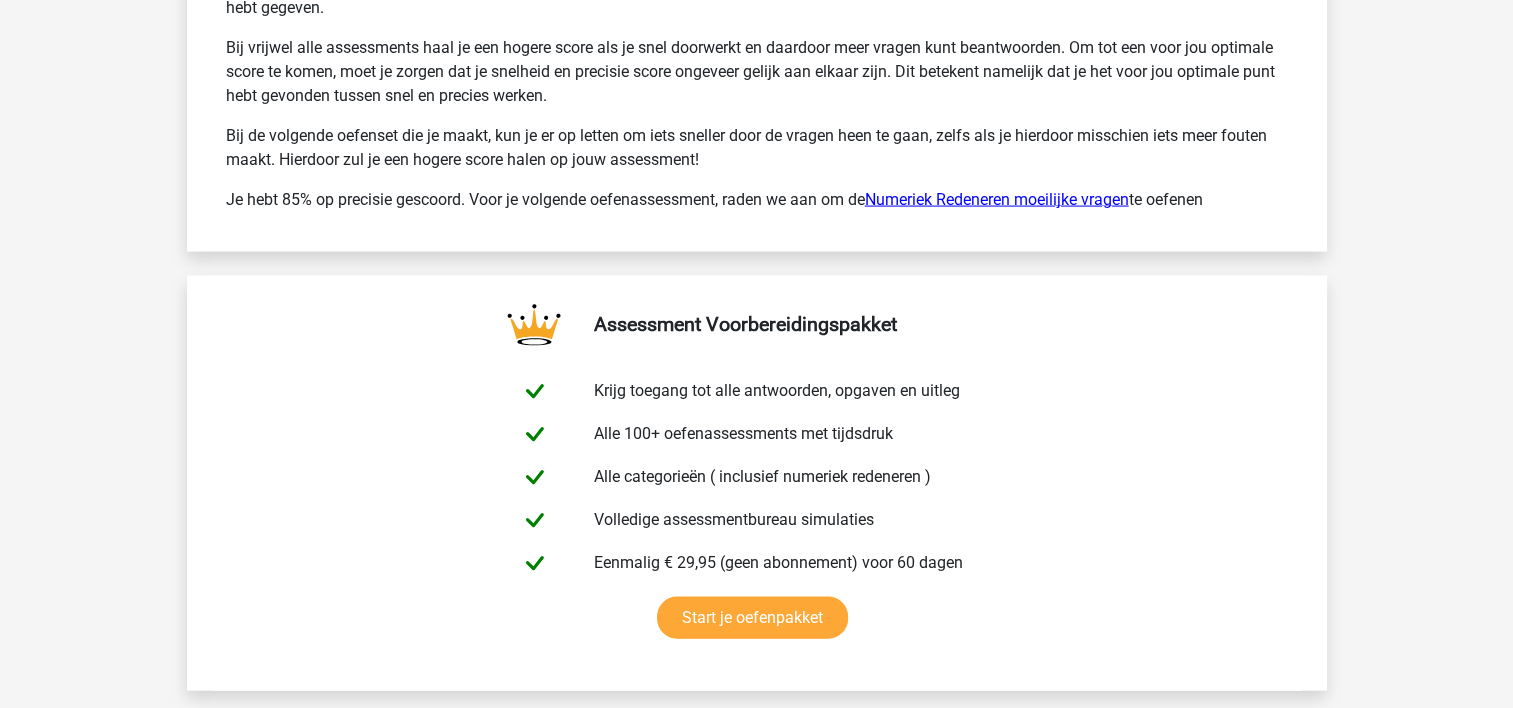 click on "Numeriek Redeneren moeilijke vragen" at bounding box center (997, 199) 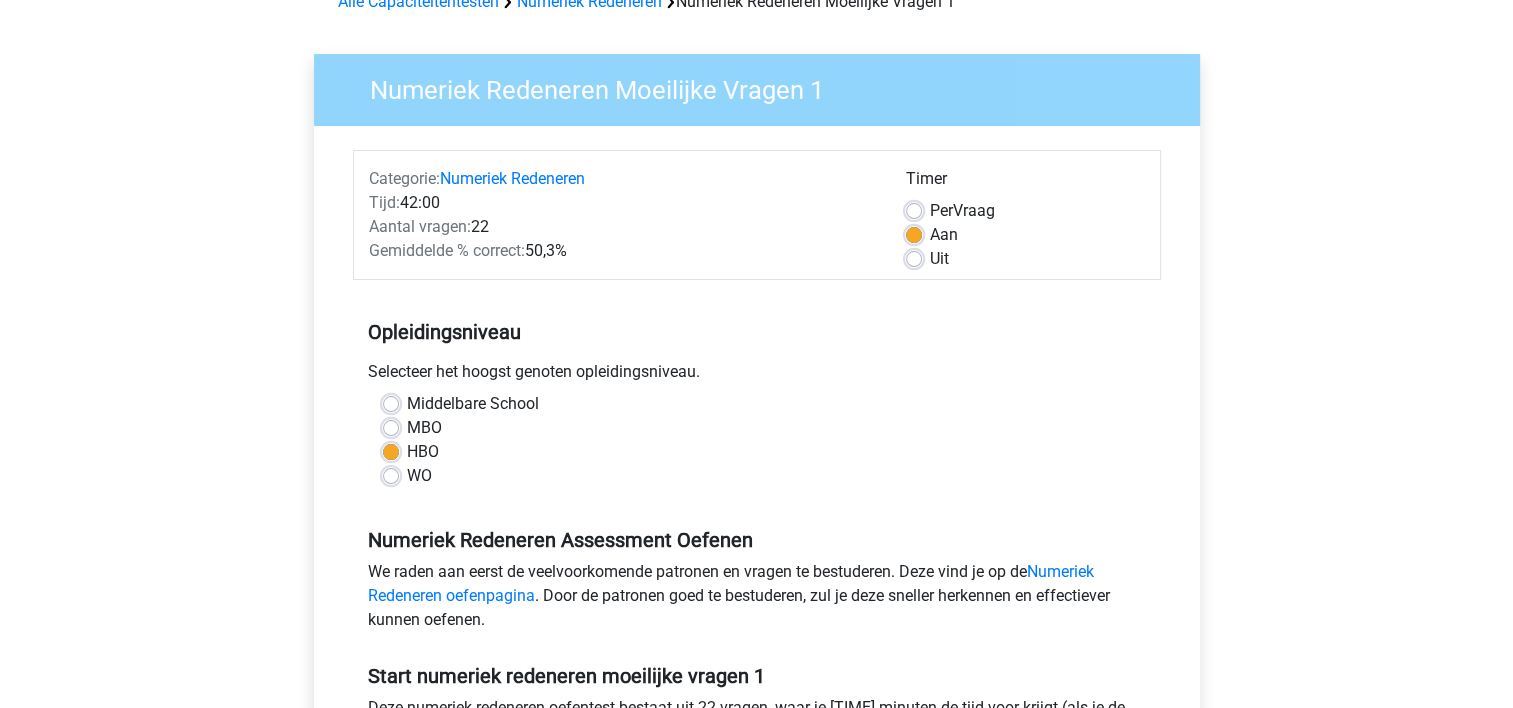 scroll, scrollTop: 0, scrollLeft: 0, axis: both 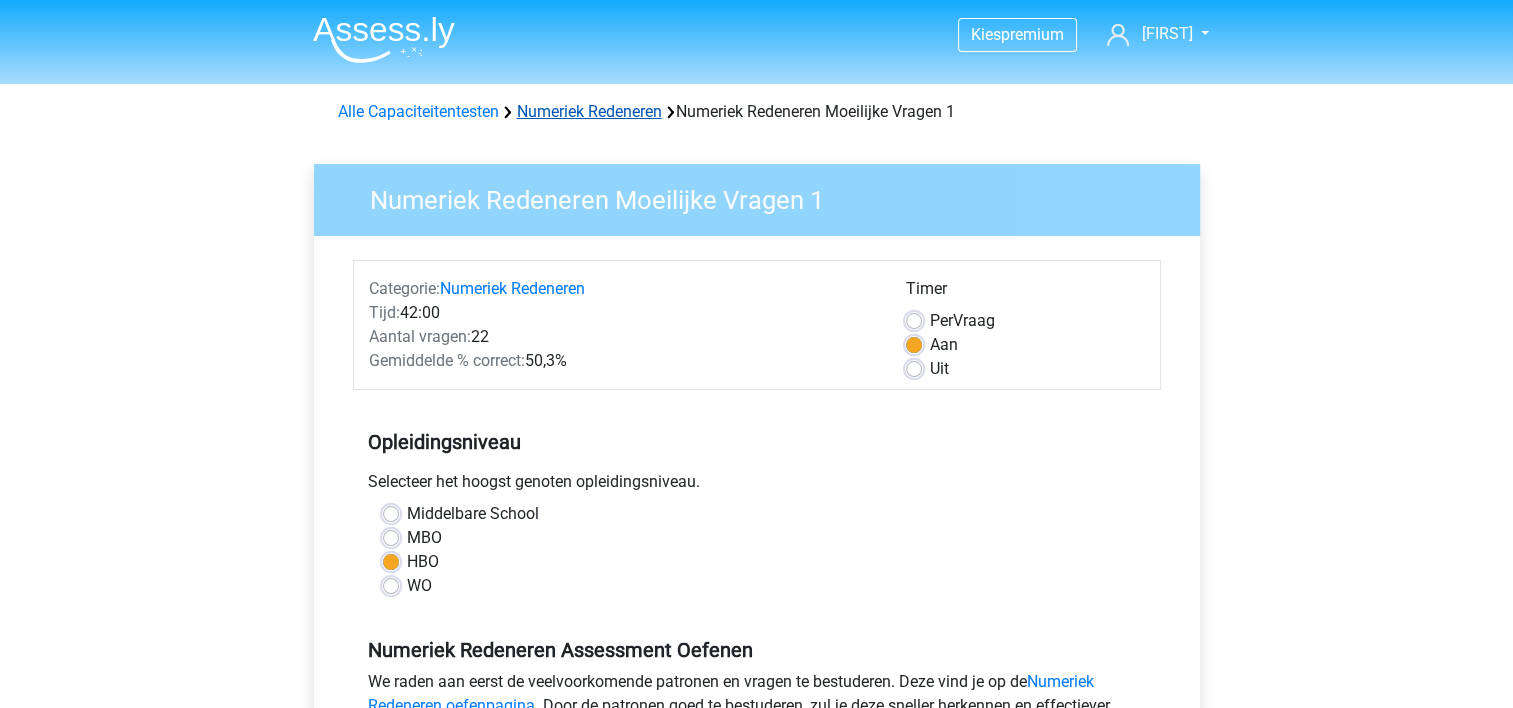 click on "Numeriek Redeneren" at bounding box center (589, 111) 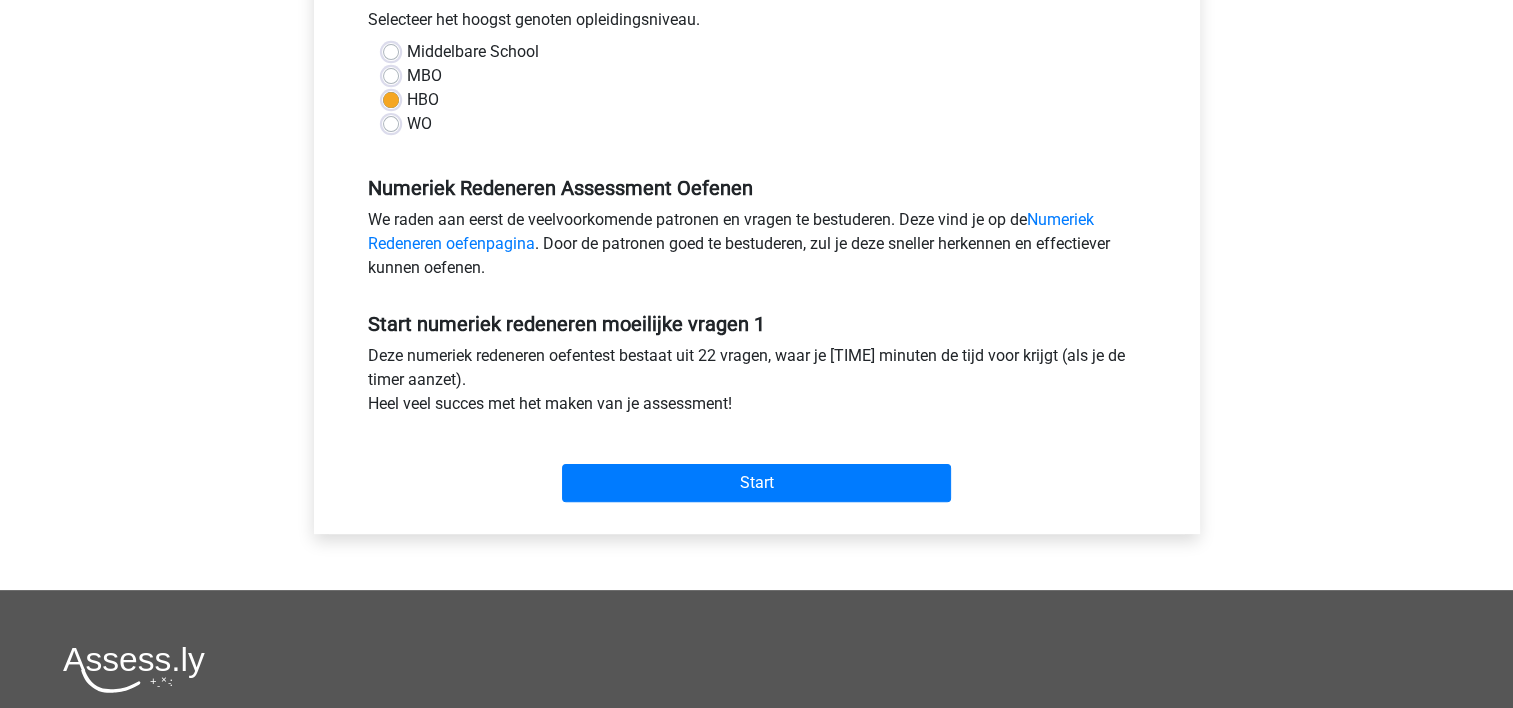 scroll, scrollTop: 480, scrollLeft: 0, axis: vertical 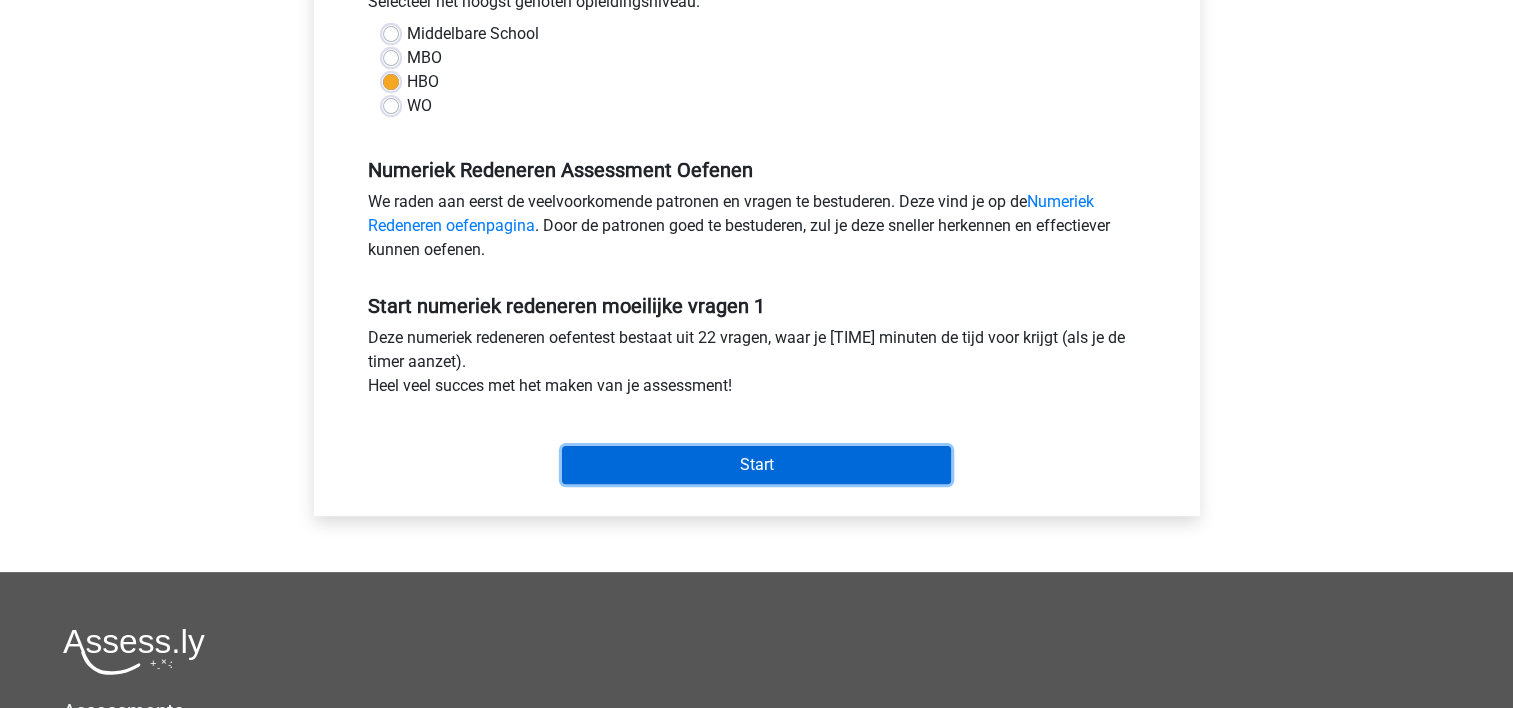 click on "Start" at bounding box center [756, 465] 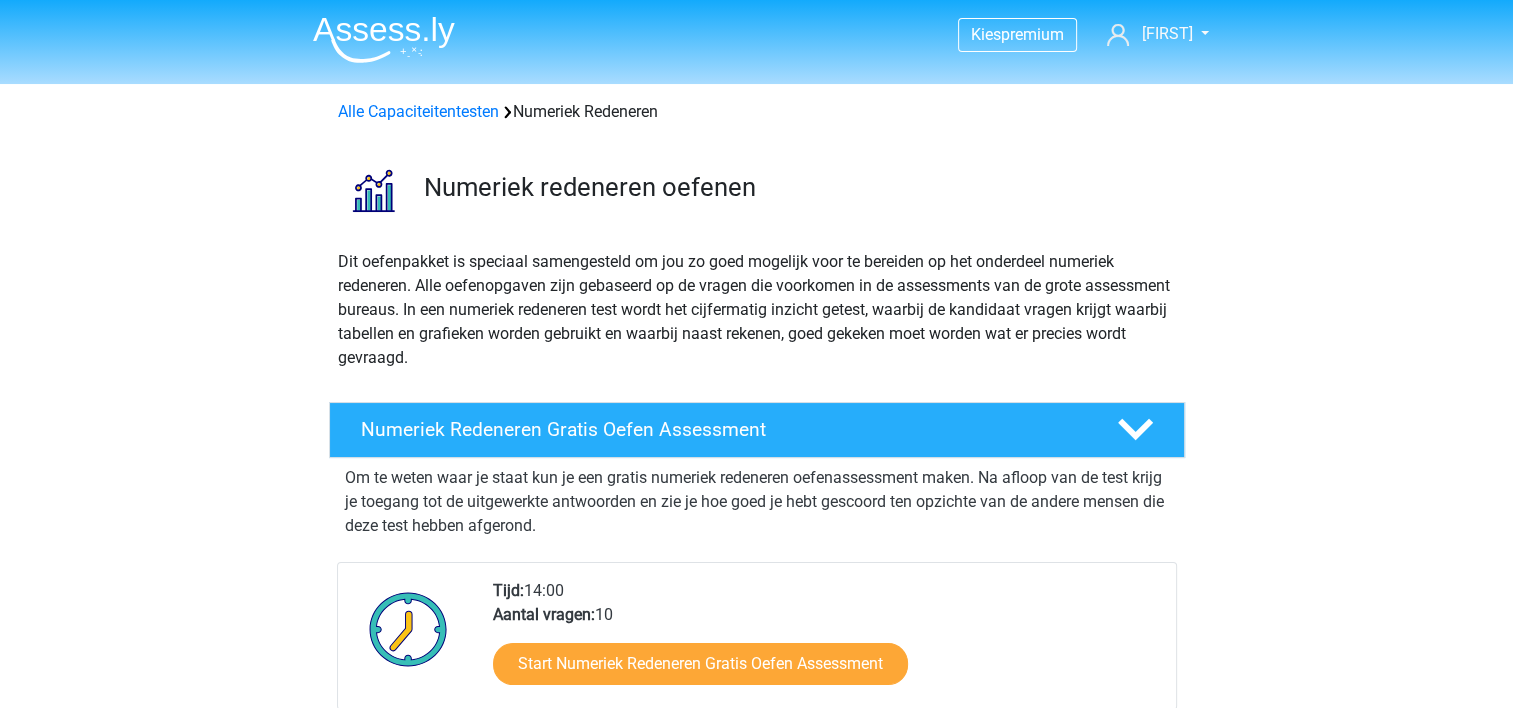 scroll, scrollTop: 0, scrollLeft: 0, axis: both 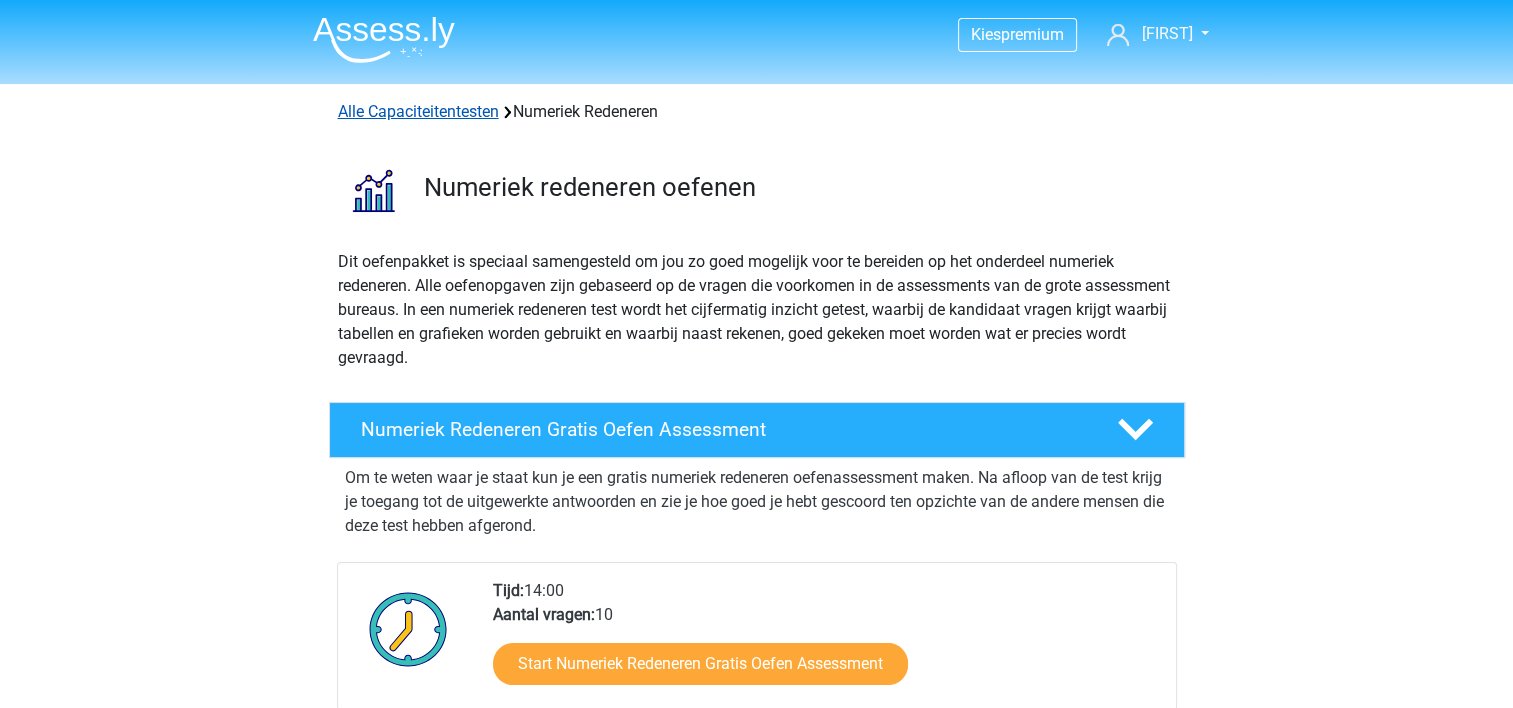 click on "Alle Capaciteitentesten" at bounding box center (418, 111) 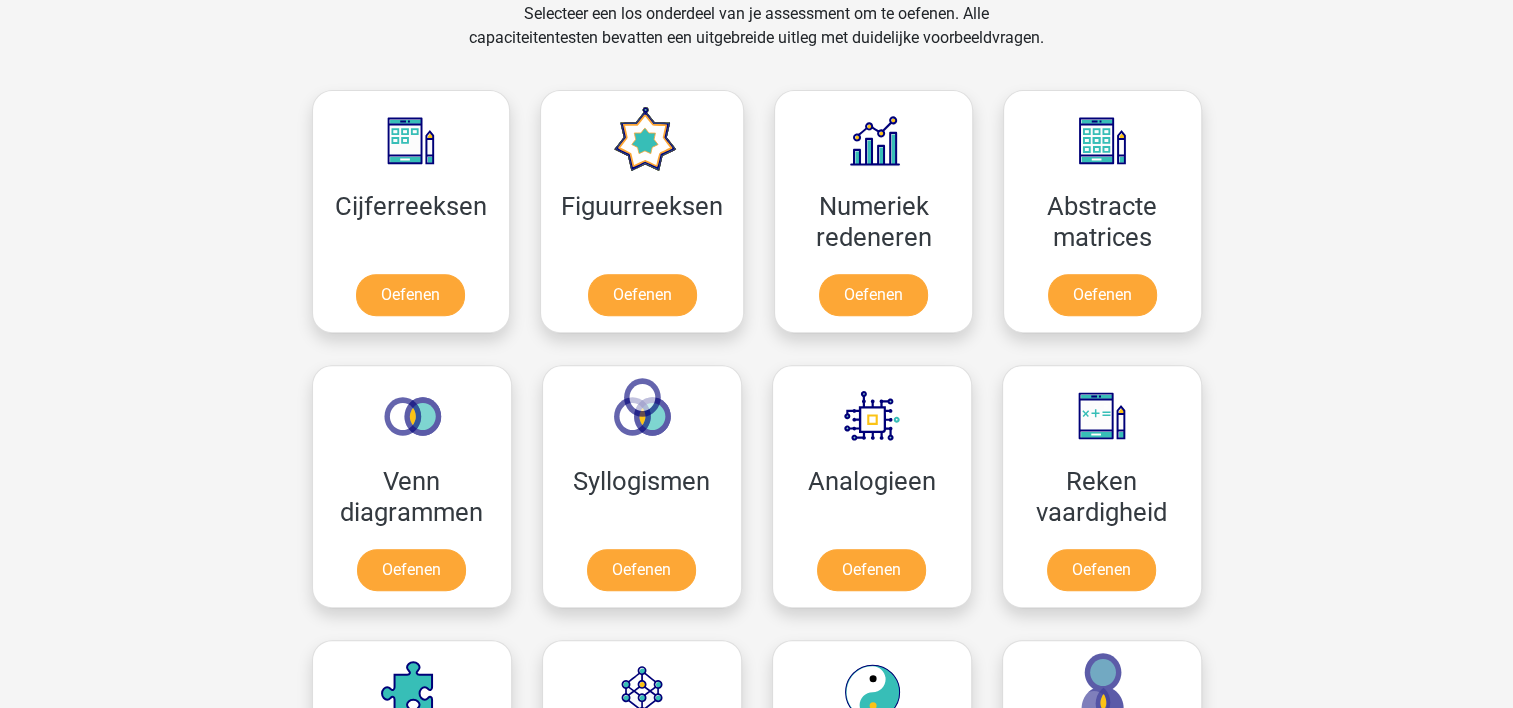 scroll, scrollTop: 888, scrollLeft: 0, axis: vertical 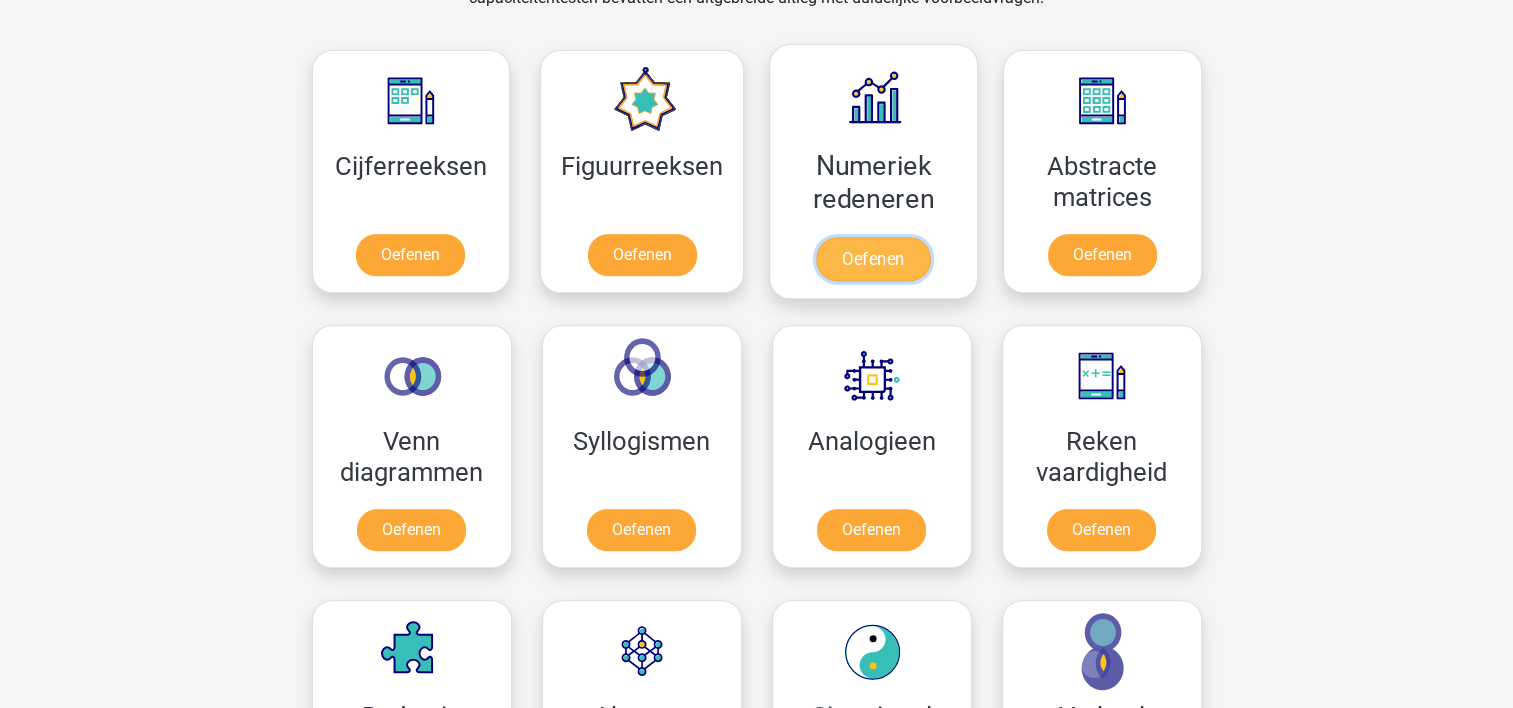 click on "Oefenen" at bounding box center [873, 259] 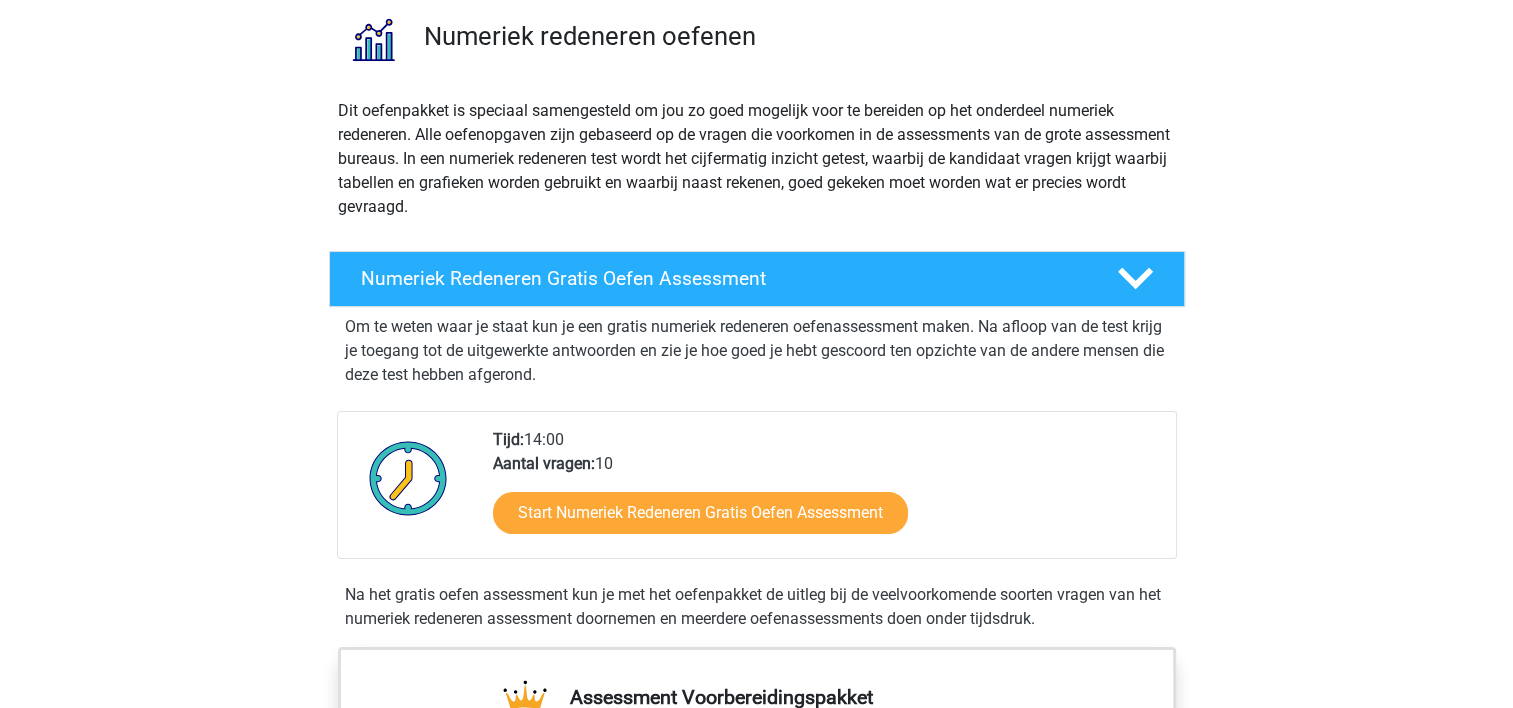 scroll, scrollTop: 200, scrollLeft: 0, axis: vertical 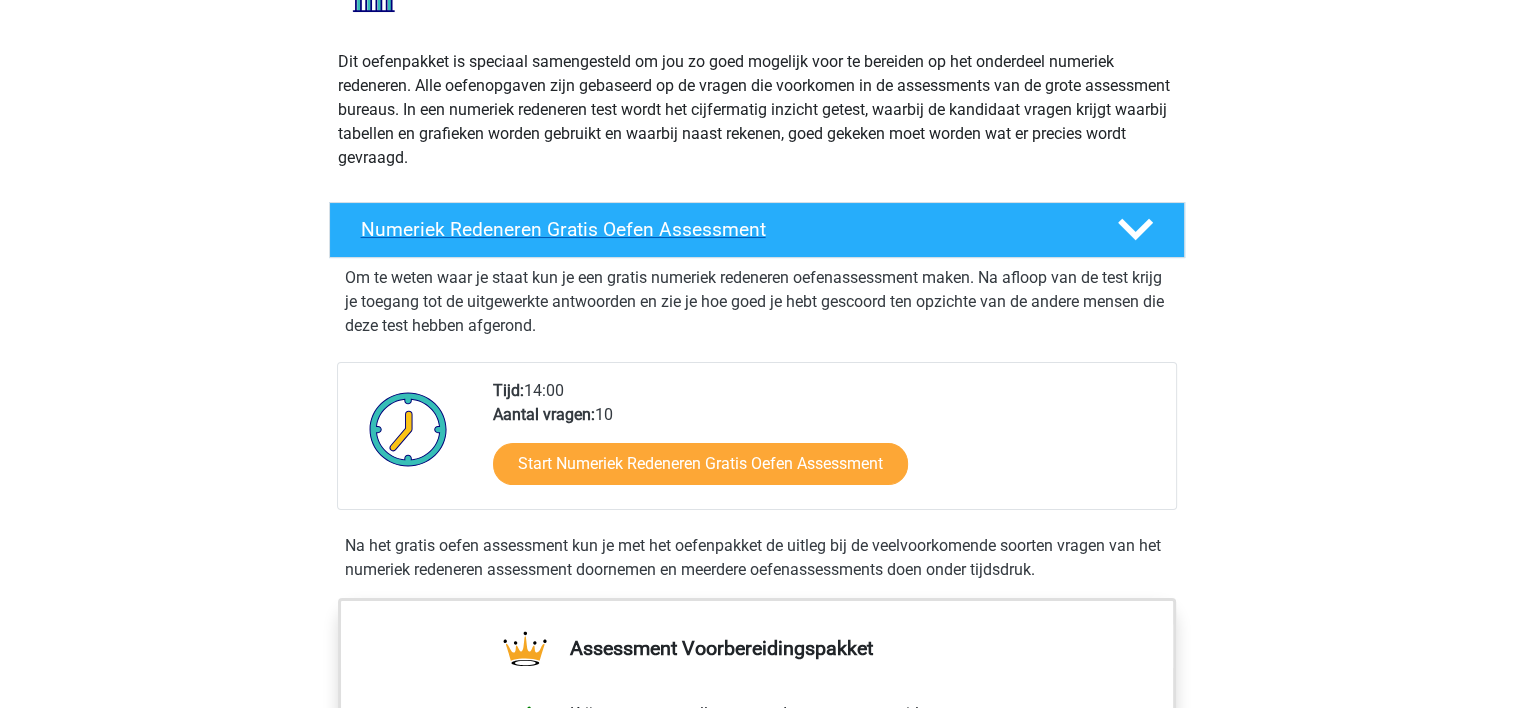 click 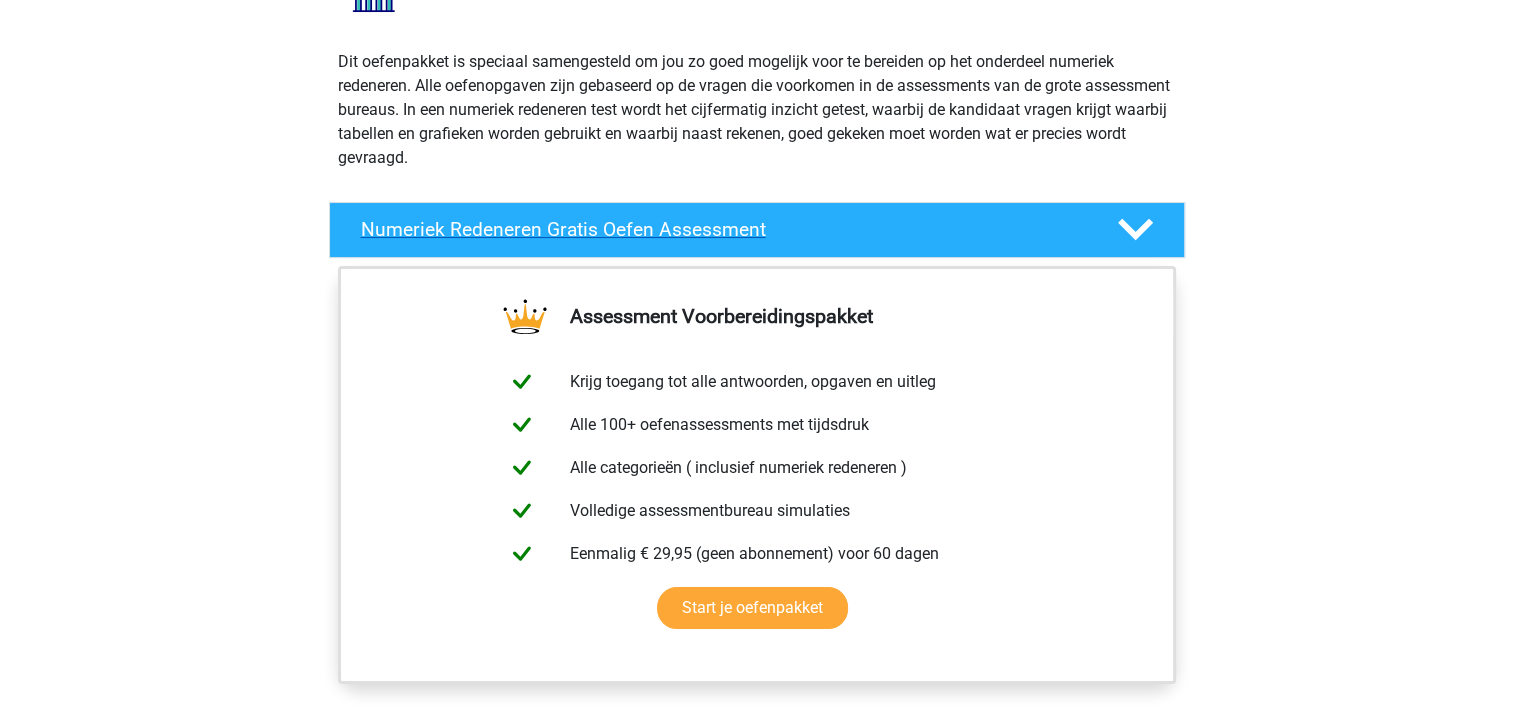 click 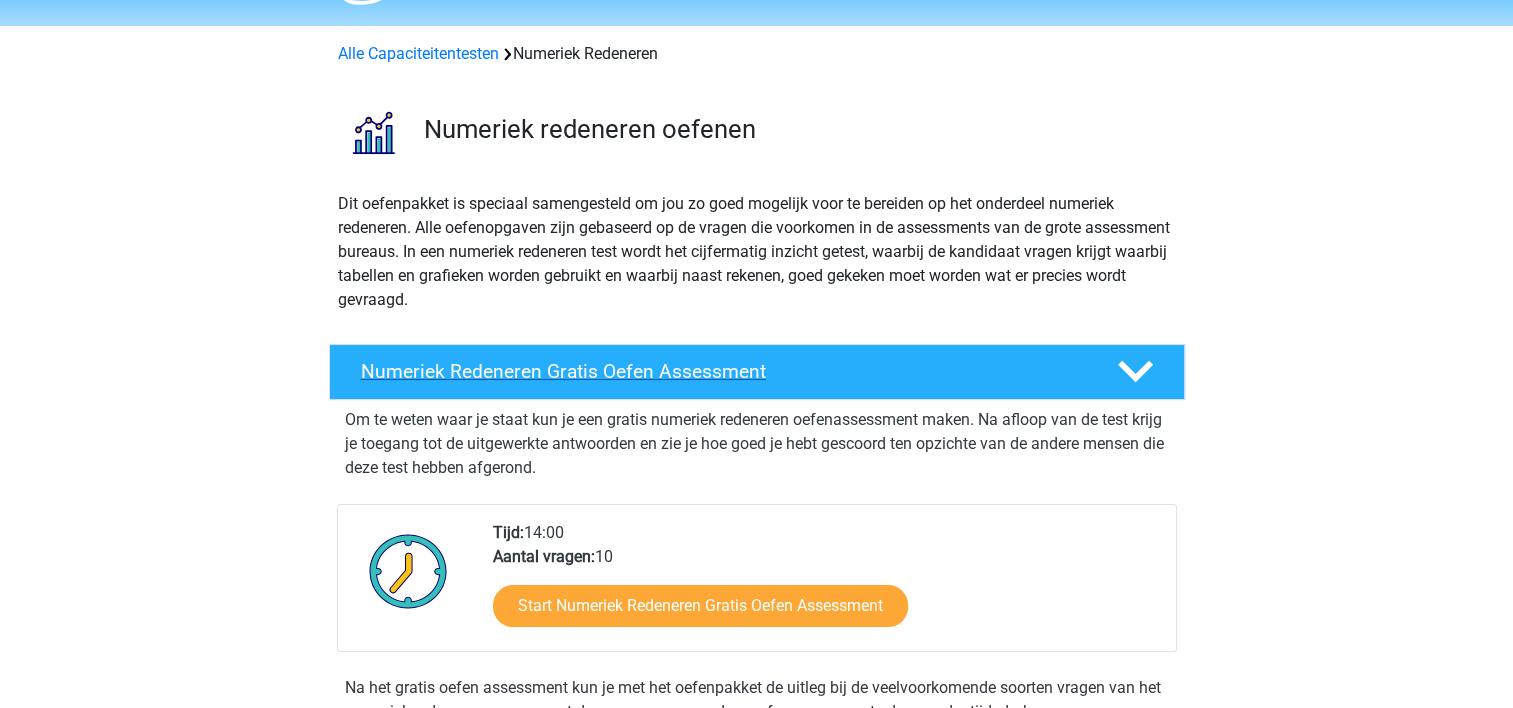 scroll, scrollTop: 0, scrollLeft: 0, axis: both 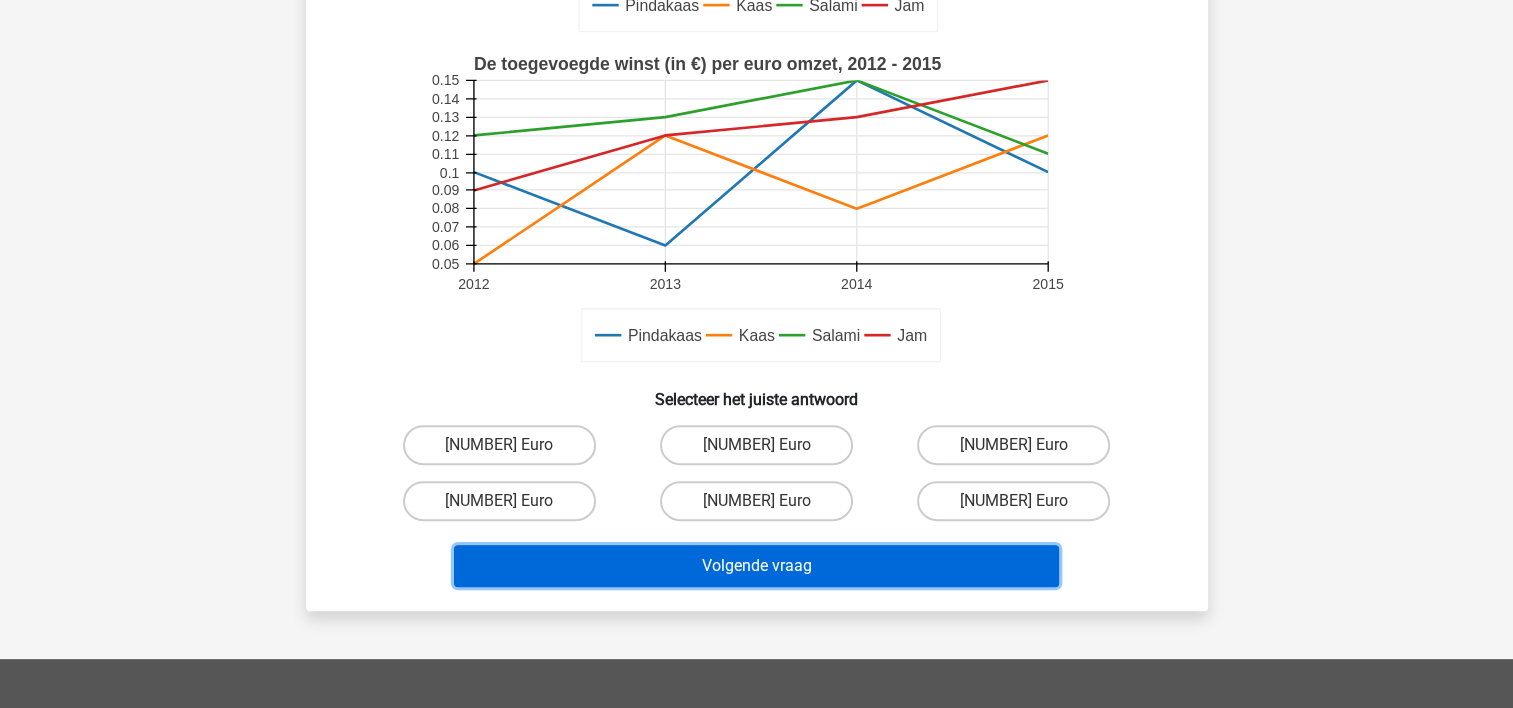 click on "Volgende vraag" at bounding box center [756, 566] 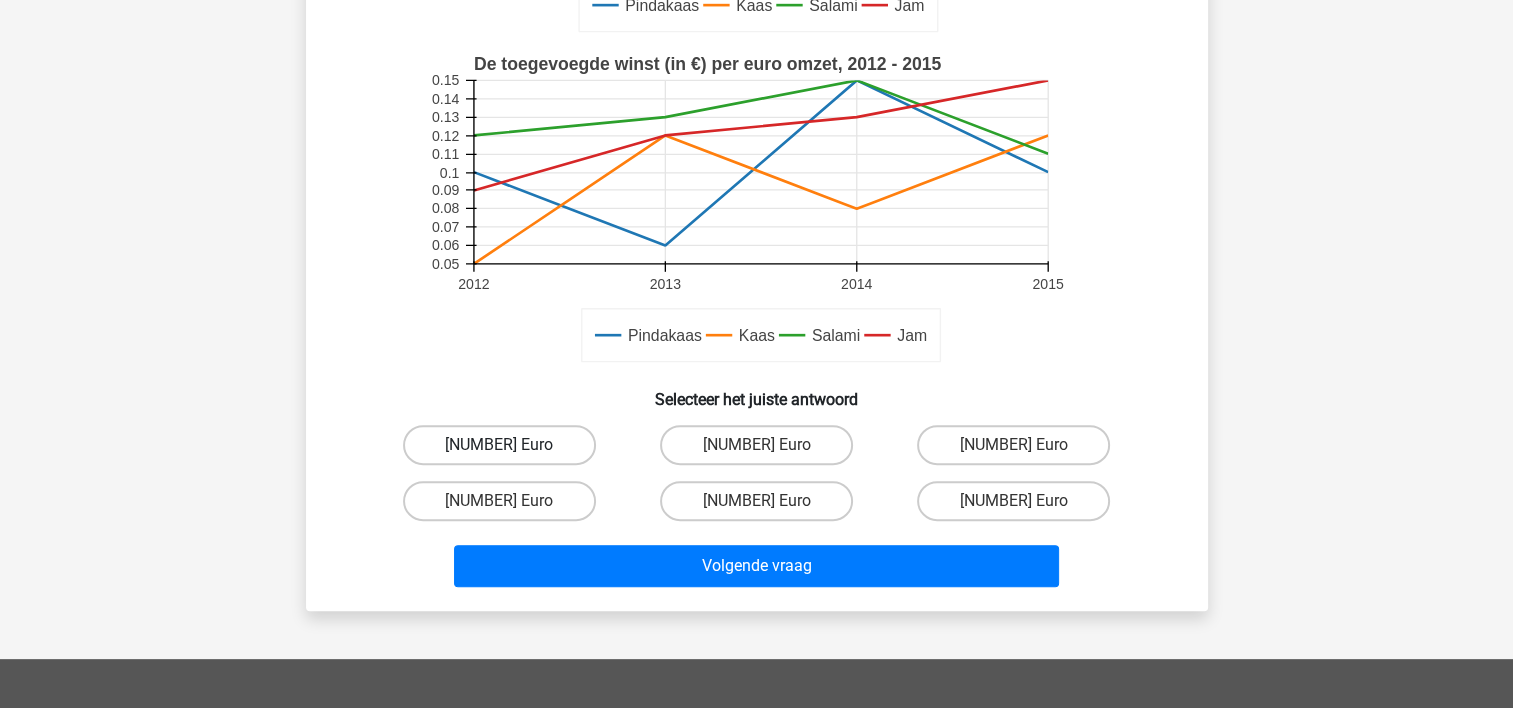 click on "93154 Euro" at bounding box center (499, 445) 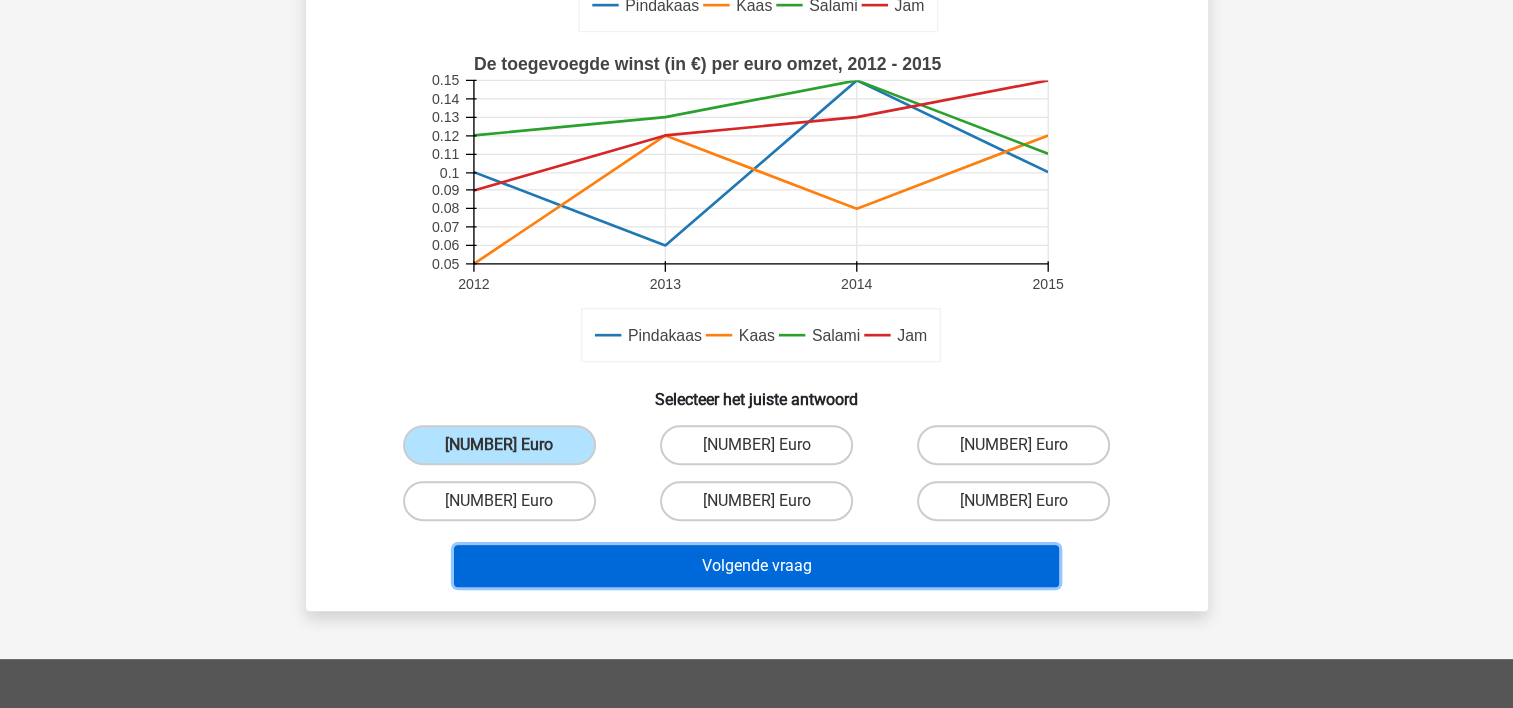click on "Volgende vraag" at bounding box center [756, 566] 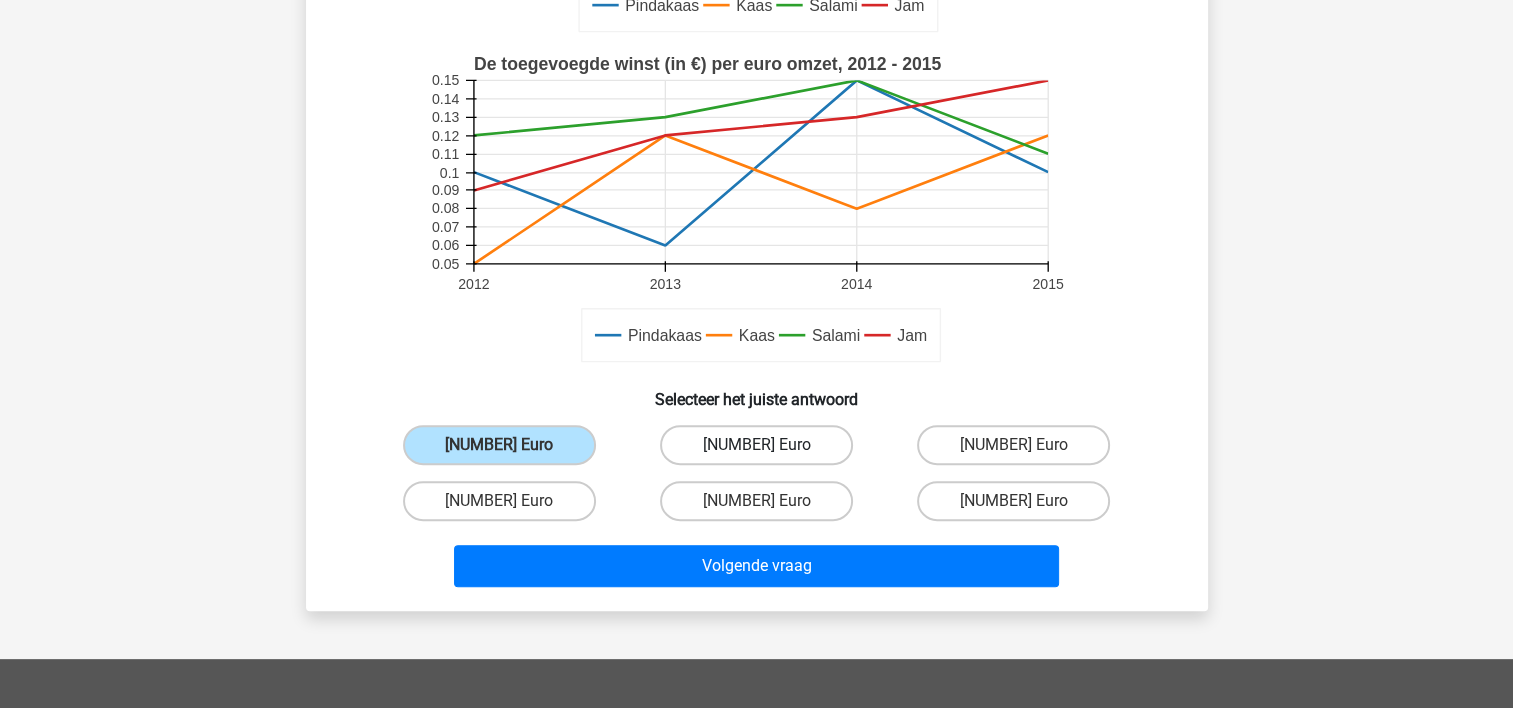 click on "176502 Euro" at bounding box center [756, 445] 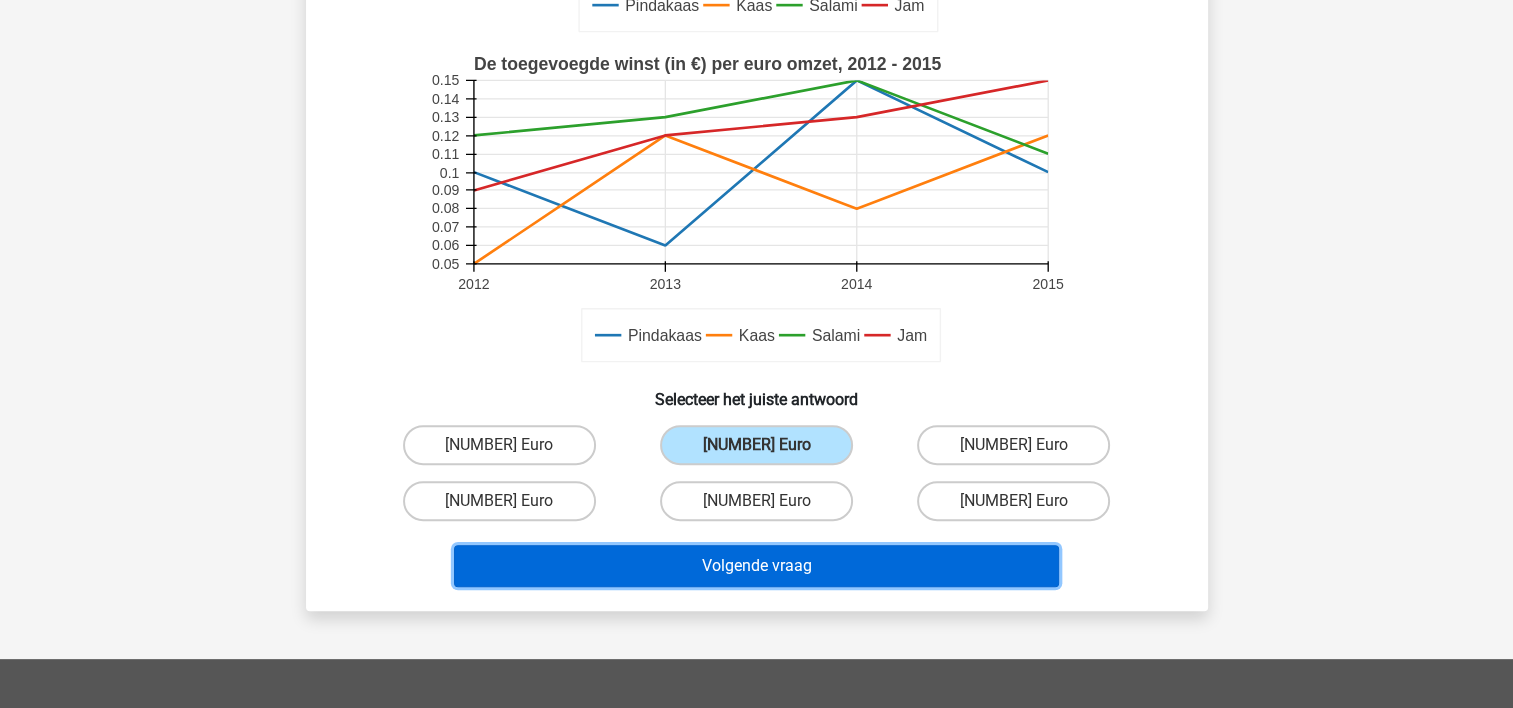 click on "Volgende vraag" at bounding box center [756, 566] 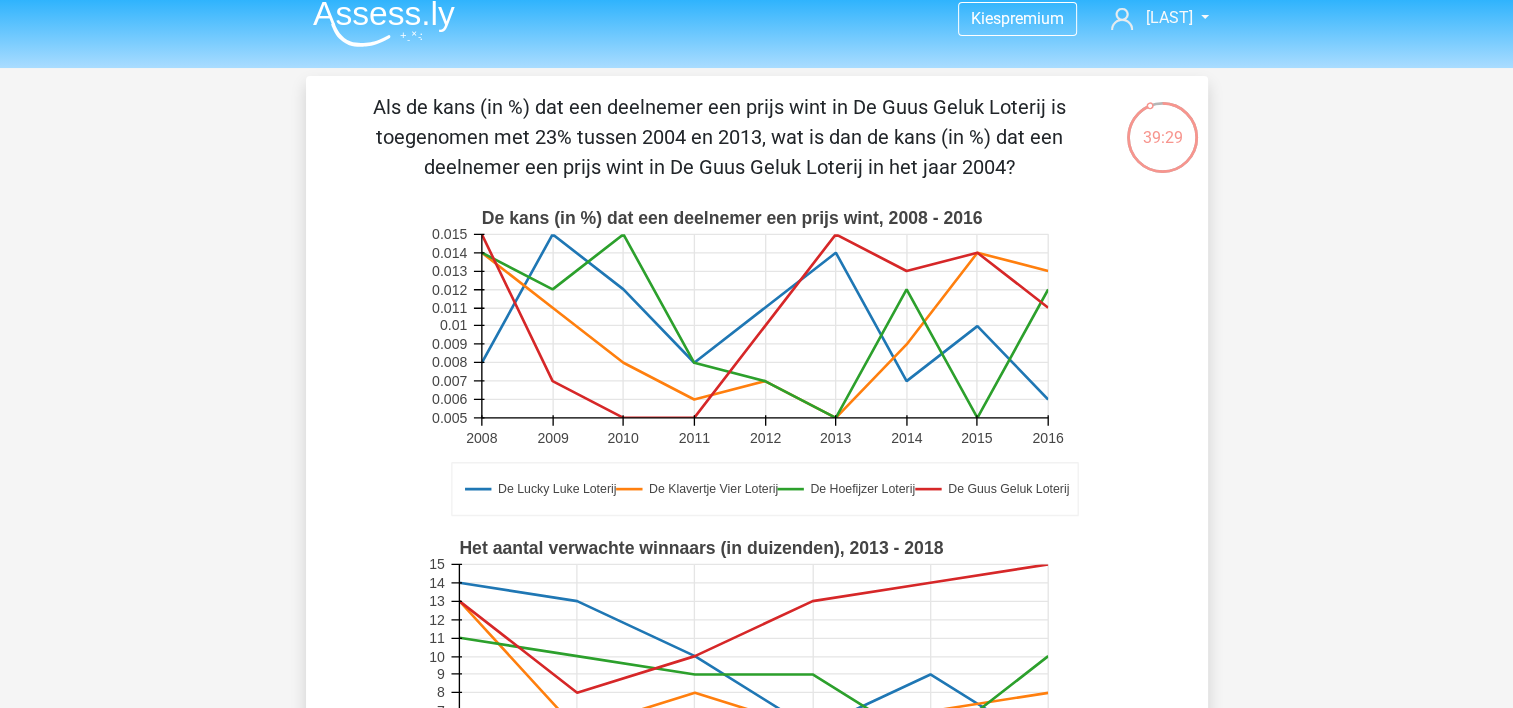 scroll, scrollTop: 0, scrollLeft: 0, axis: both 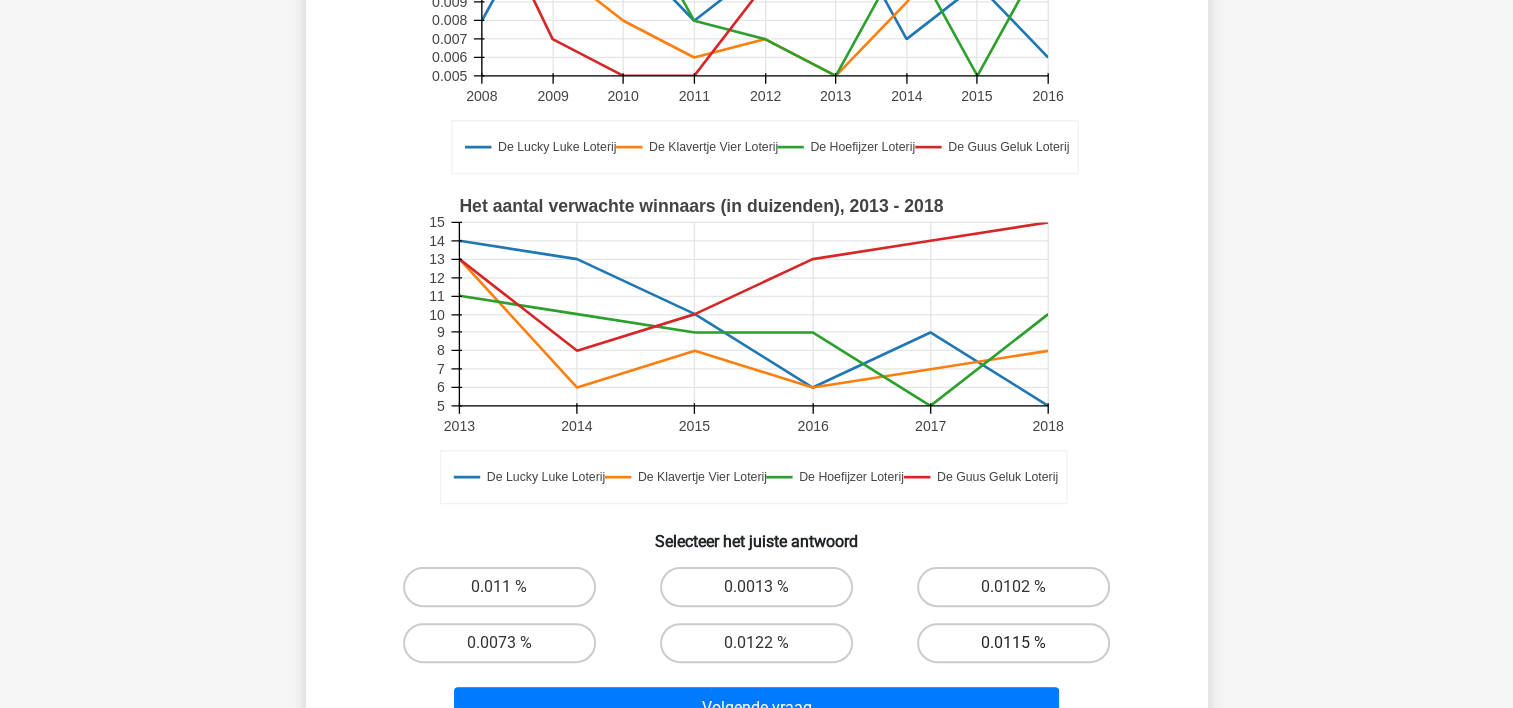 click on "0.0115 %" at bounding box center [1013, 643] 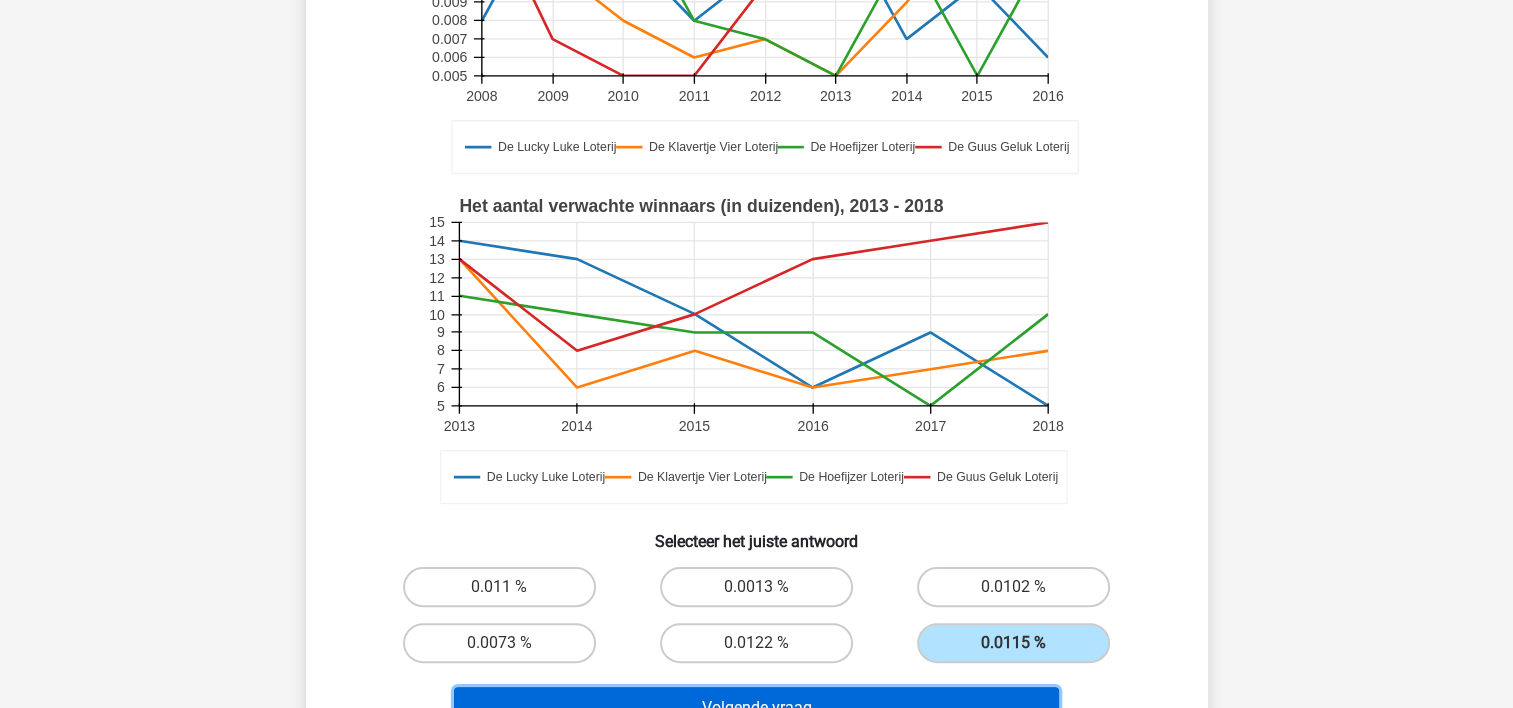 click on "Volgende vraag" at bounding box center [756, 708] 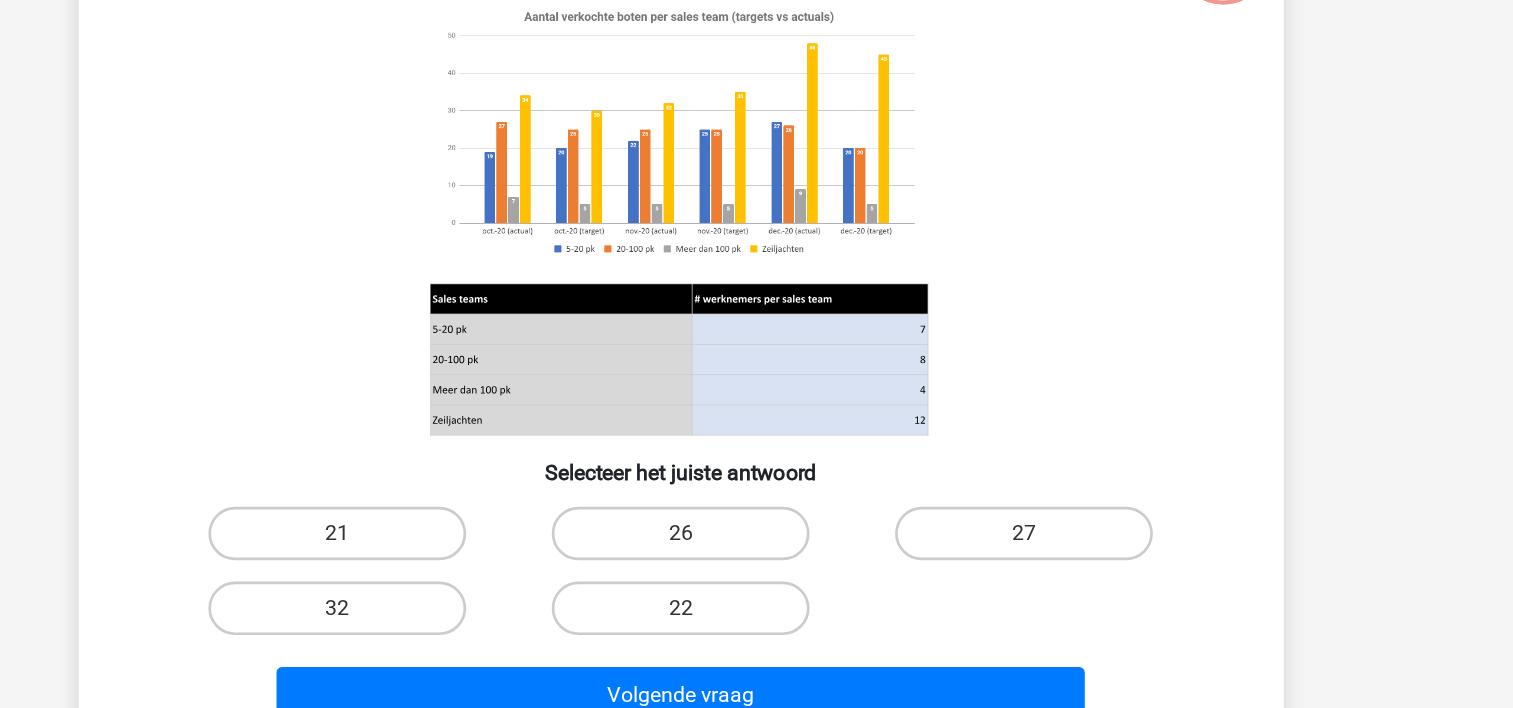 scroll, scrollTop: 9, scrollLeft: 0, axis: vertical 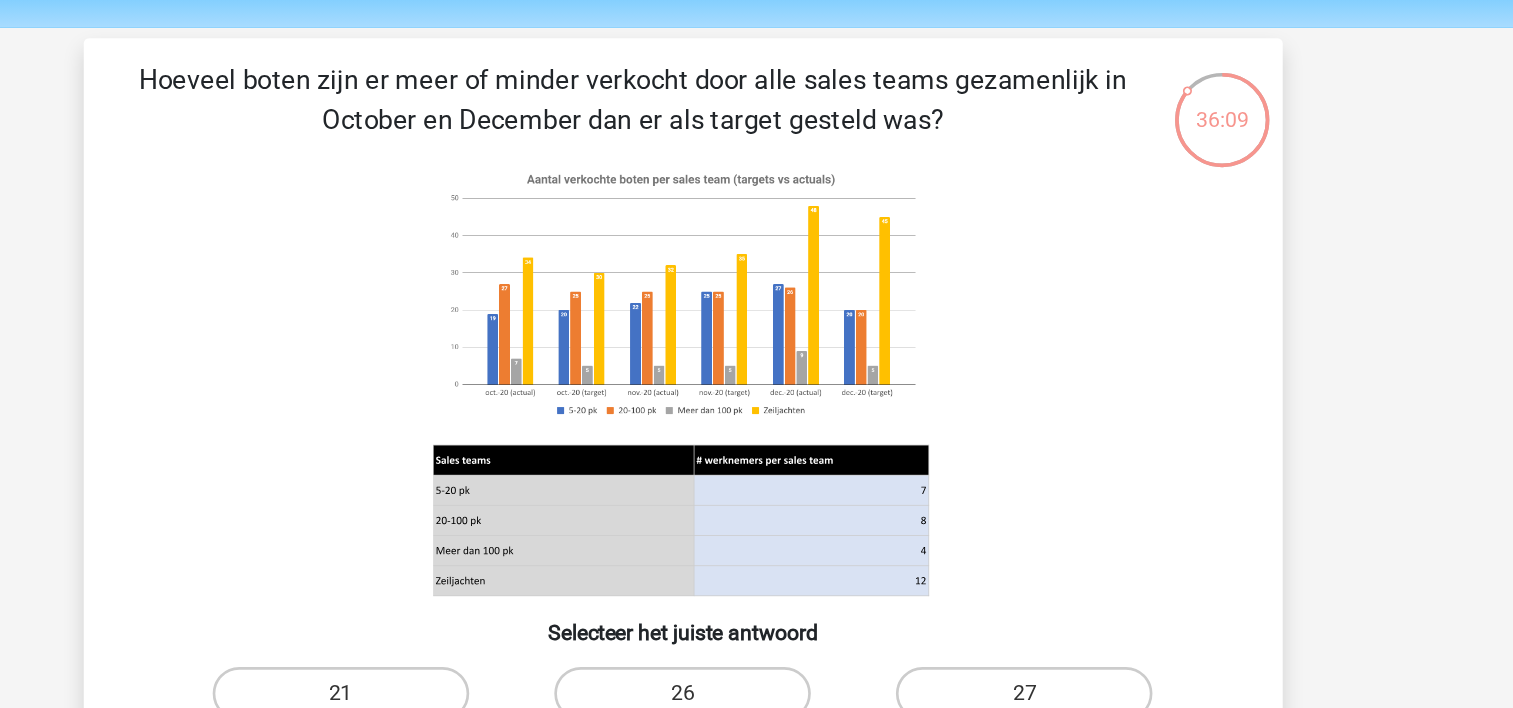 drag, startPoint x: 1391, startPoint y: 145, endPoint x: 1067, endPoint y: 275, distance: 349.10742 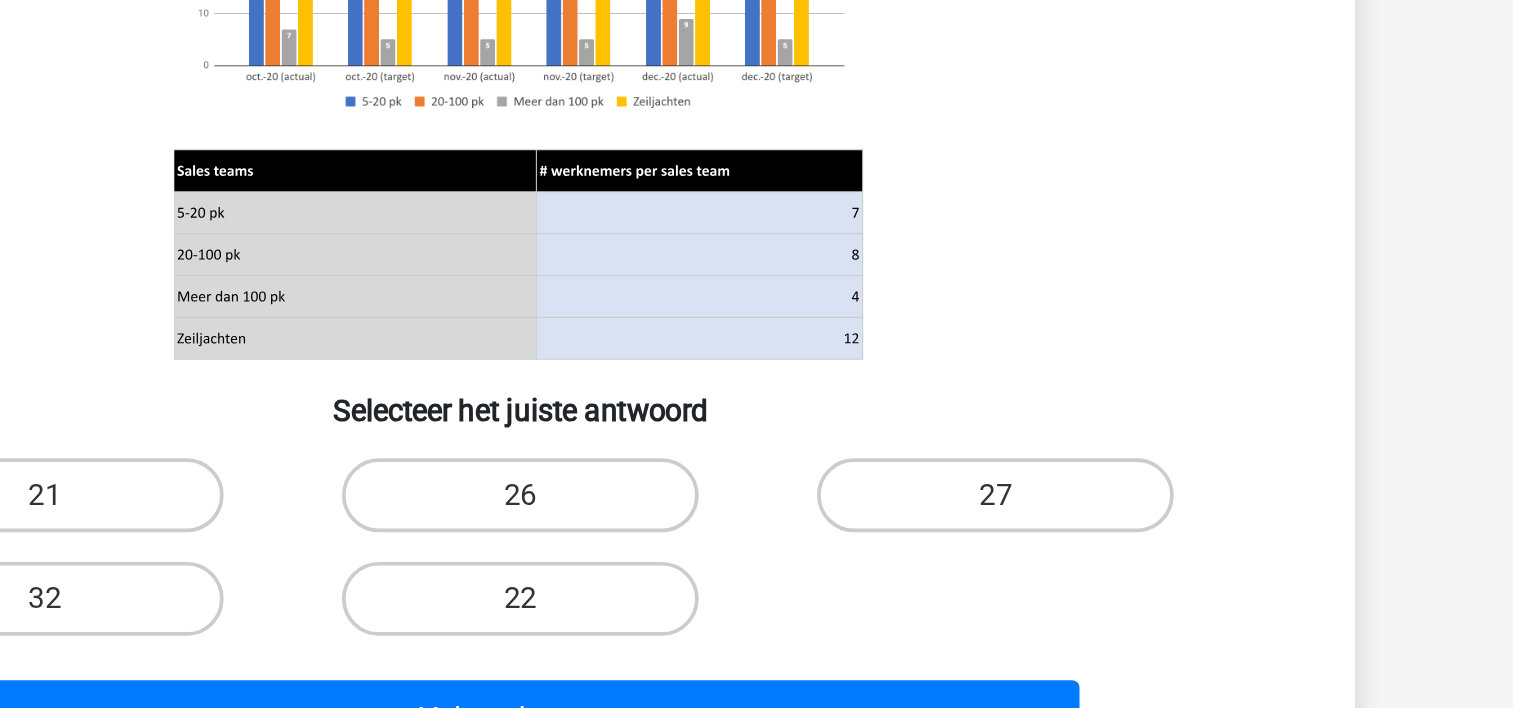 scroll, scrollTop: 136, scrollLeft: 0, axis: vertical 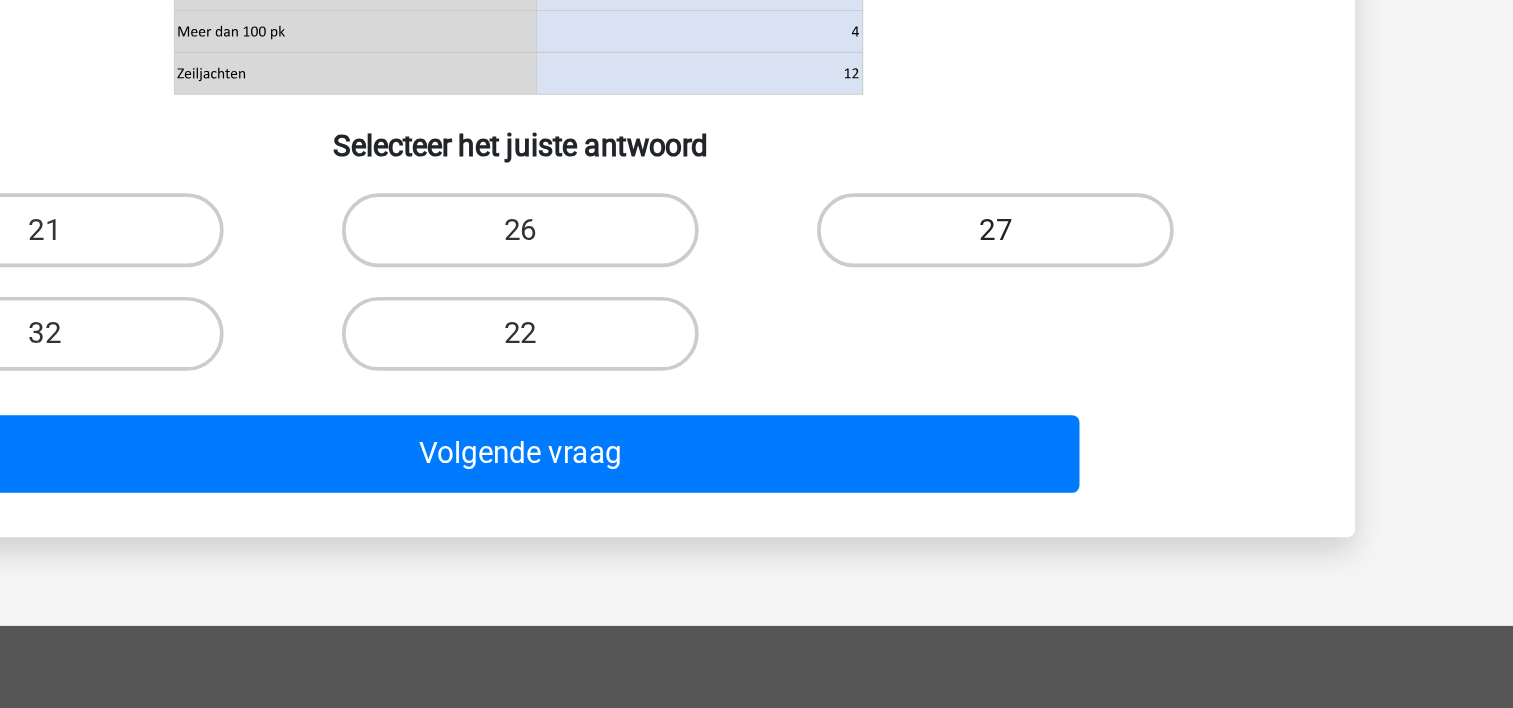 click on "27" at bounding box center [1013, 449] 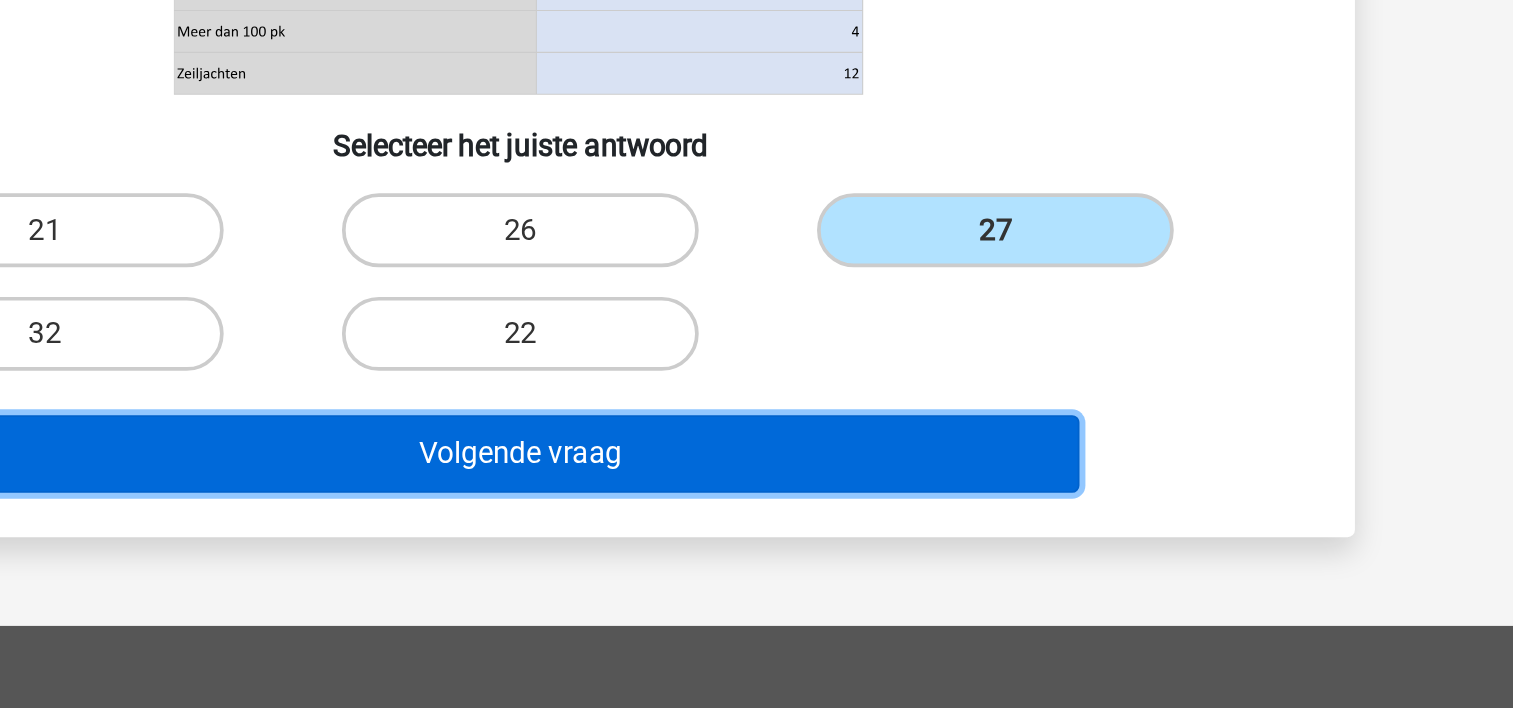 click on "Volgende vraag" at bounding box center (756, 570) 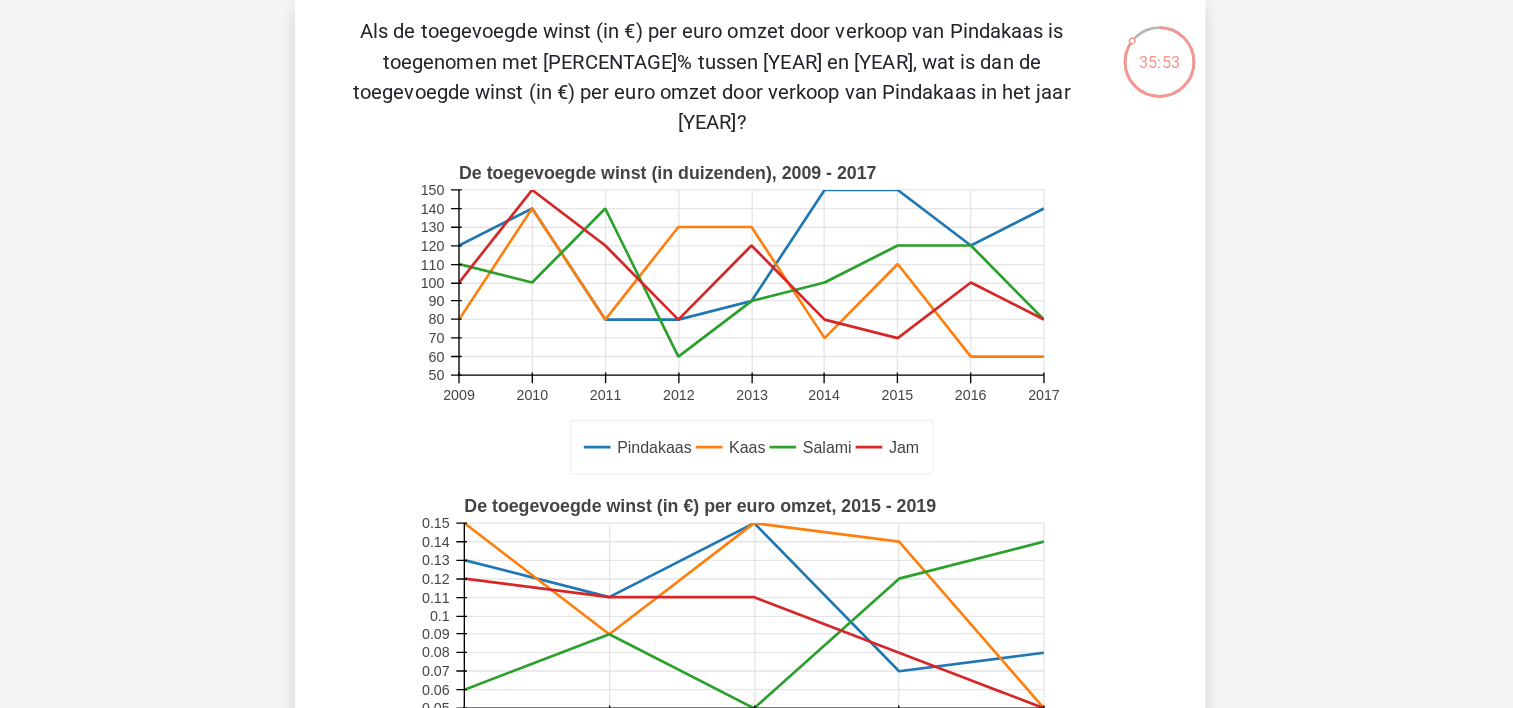 scroll, scrollTop: 92, scrollLeft: 0, axis: vertical 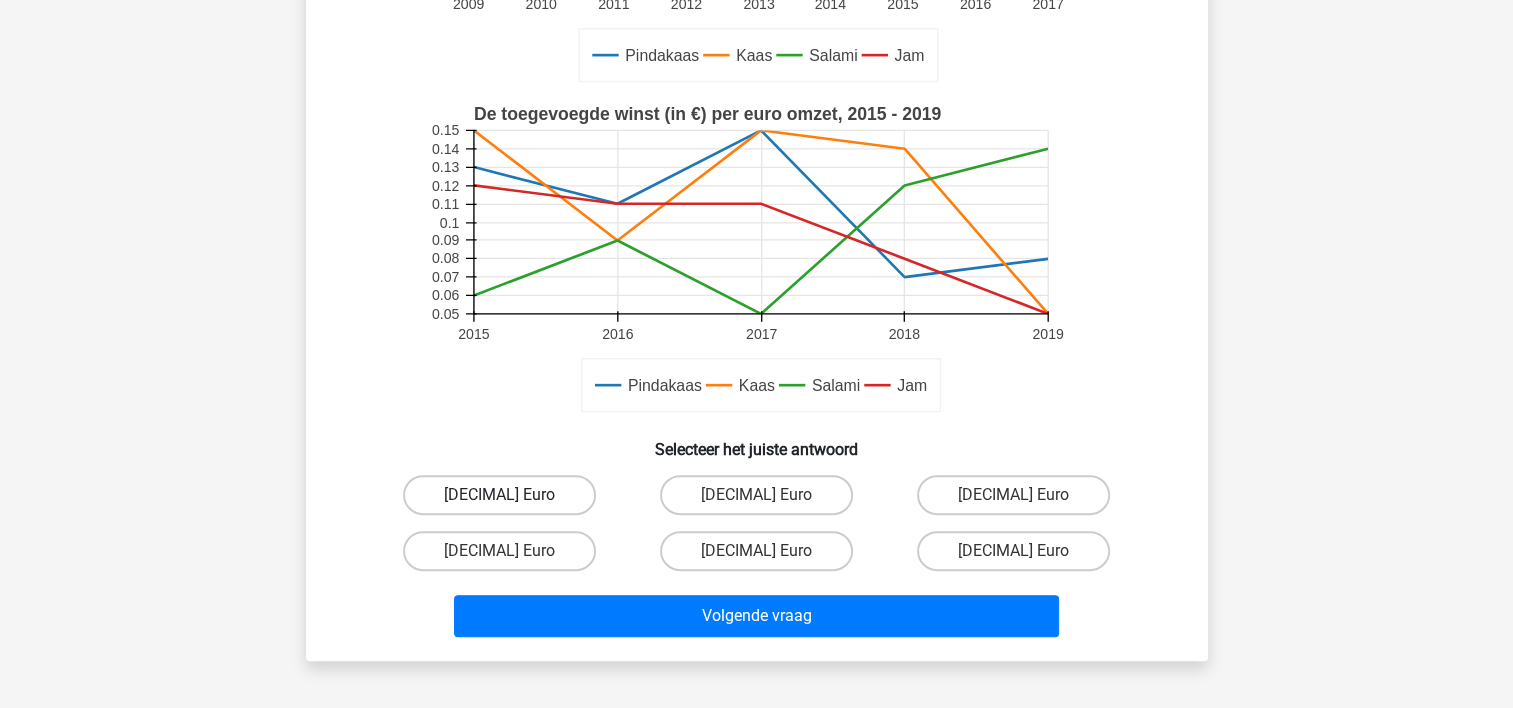 click on "[DECIMAL] Euro" at bounding box center [499, 495] 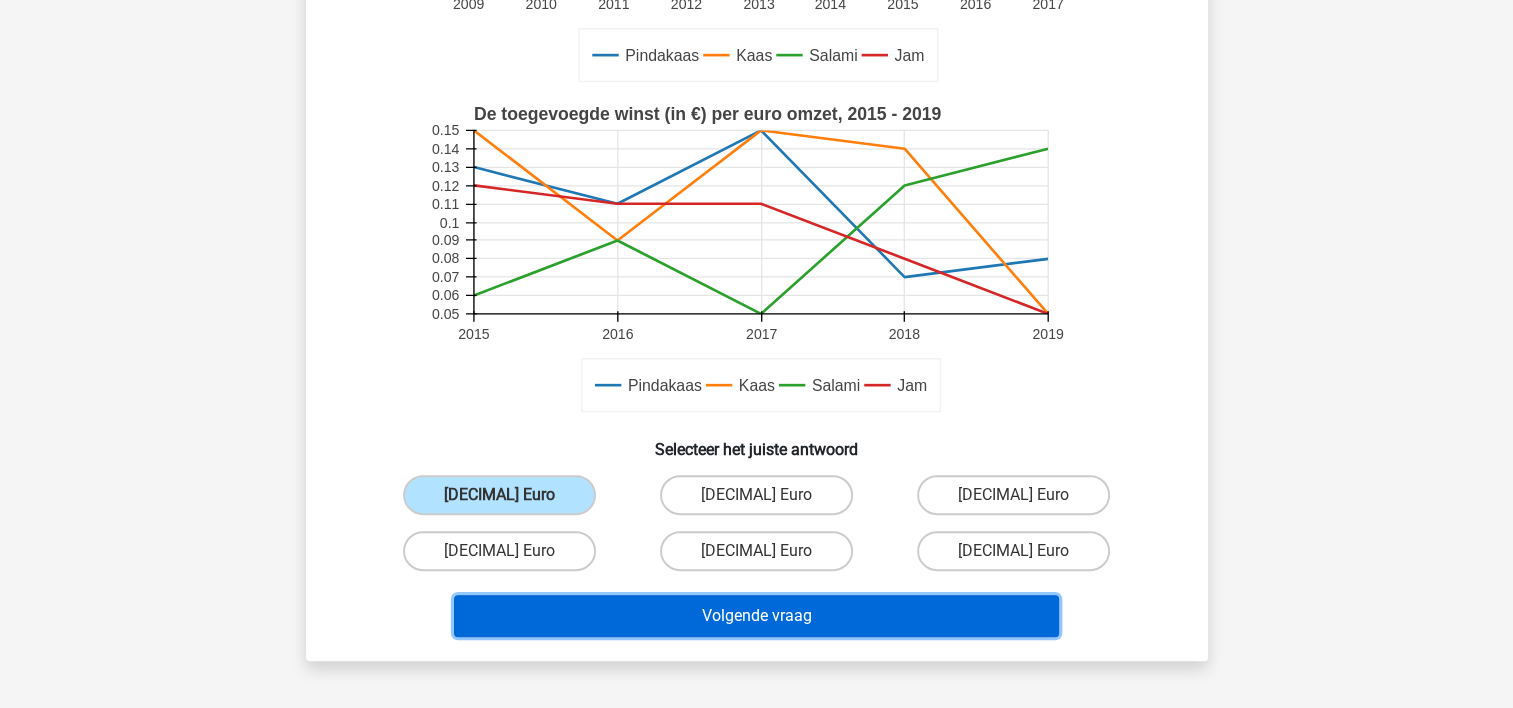 click on "Volgende vraag" at bounding box center [756, 616] 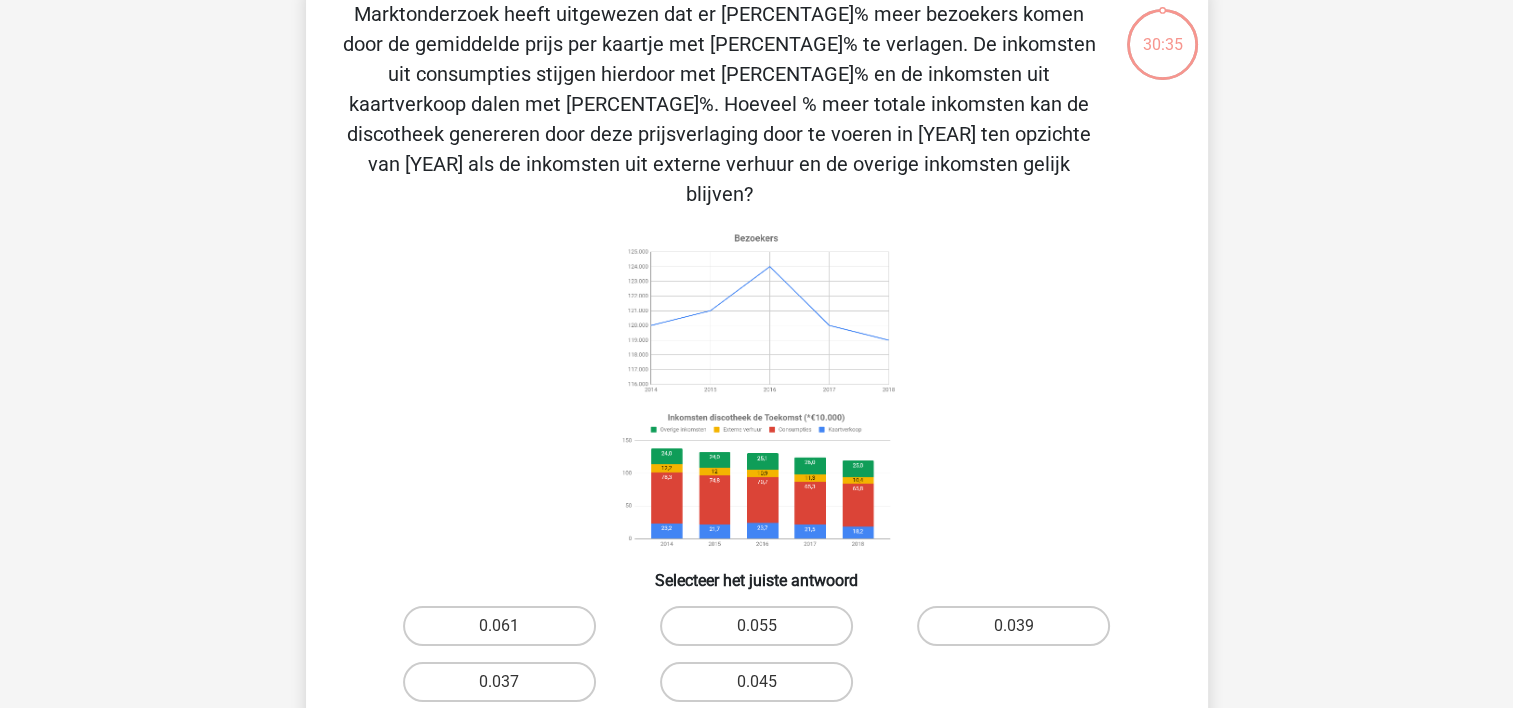 scroll, scrollTop: 92, scrollLeft: 0, axis: vertical 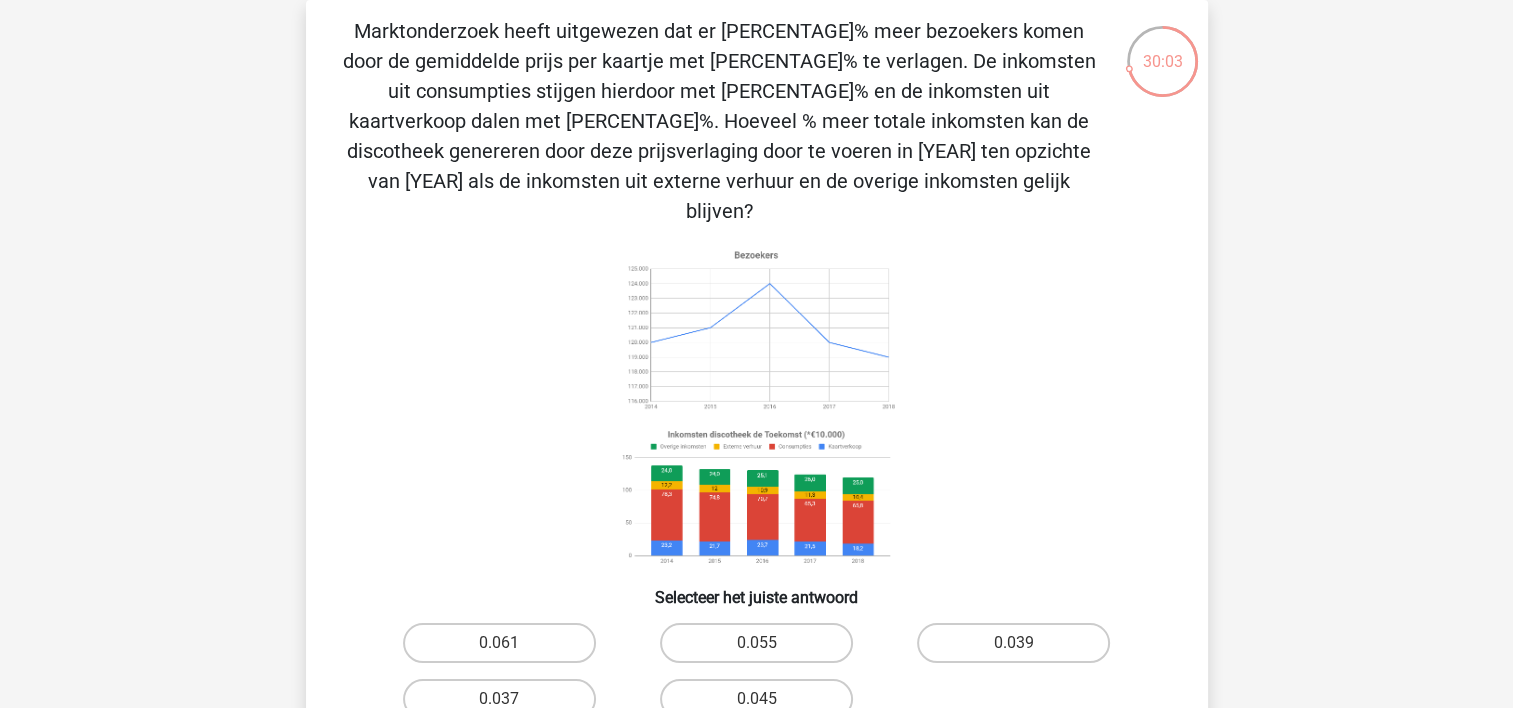 click 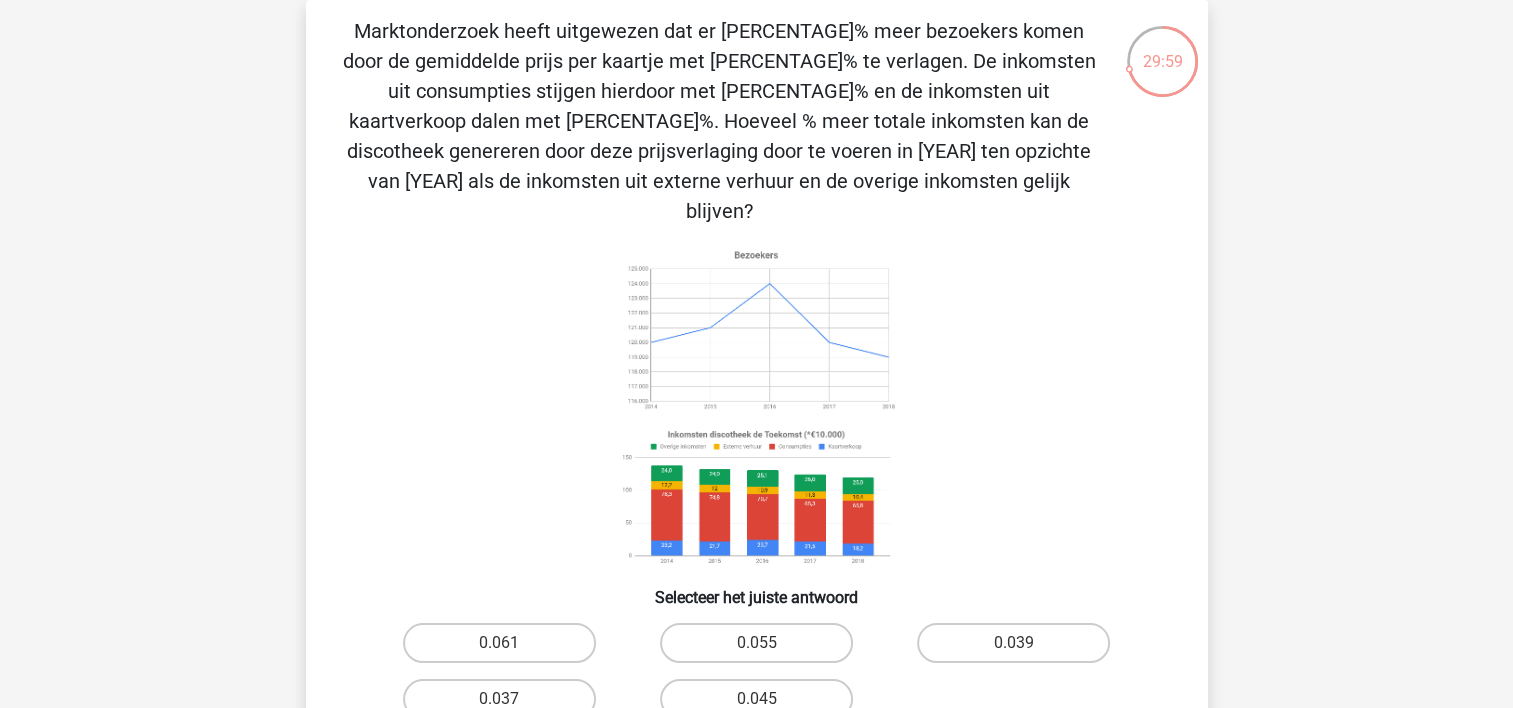 drag, startPoint x: 966, startPoint y: 272, endPoint x: 1116, endPoint y: 325, distance: 159.08803 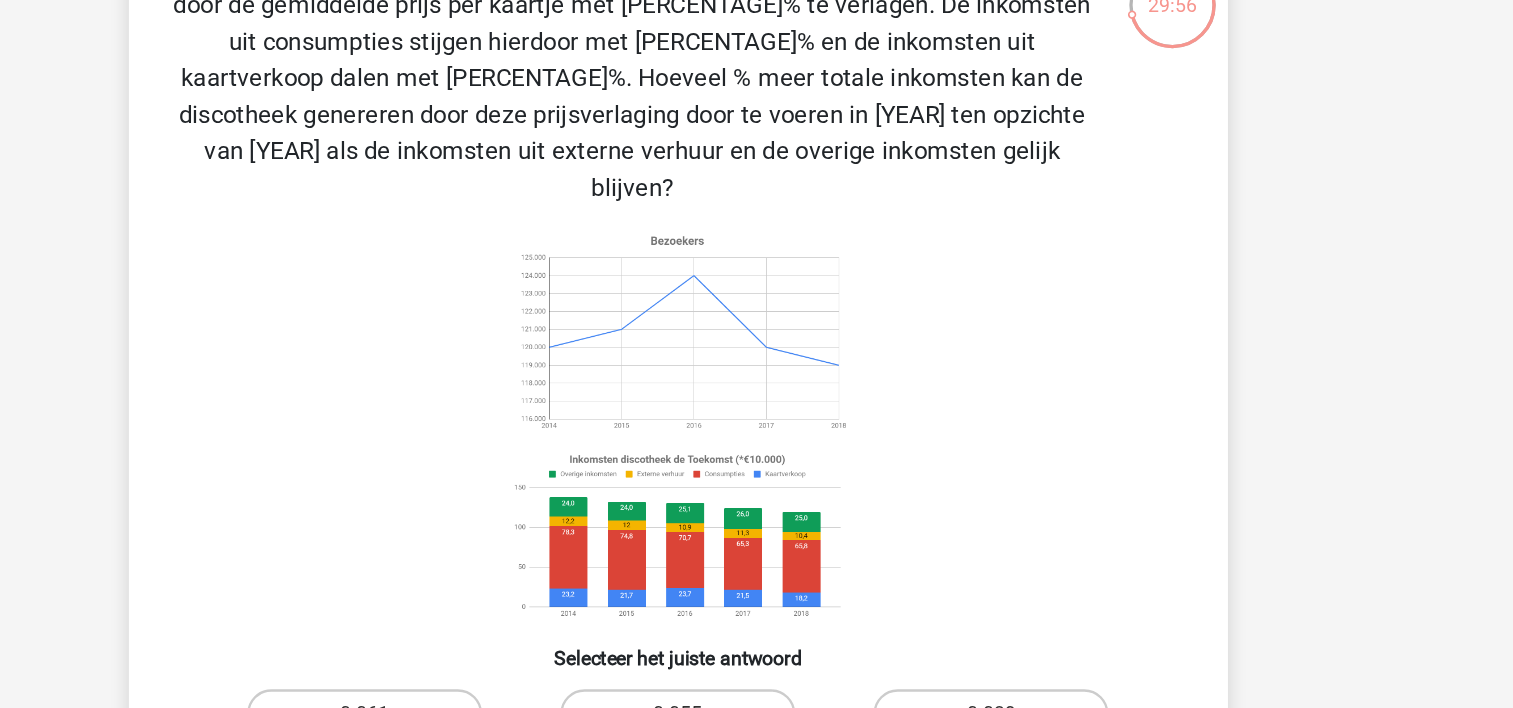 scroll, scrollTop: 91, scrollLeft: 0, axis: vertical 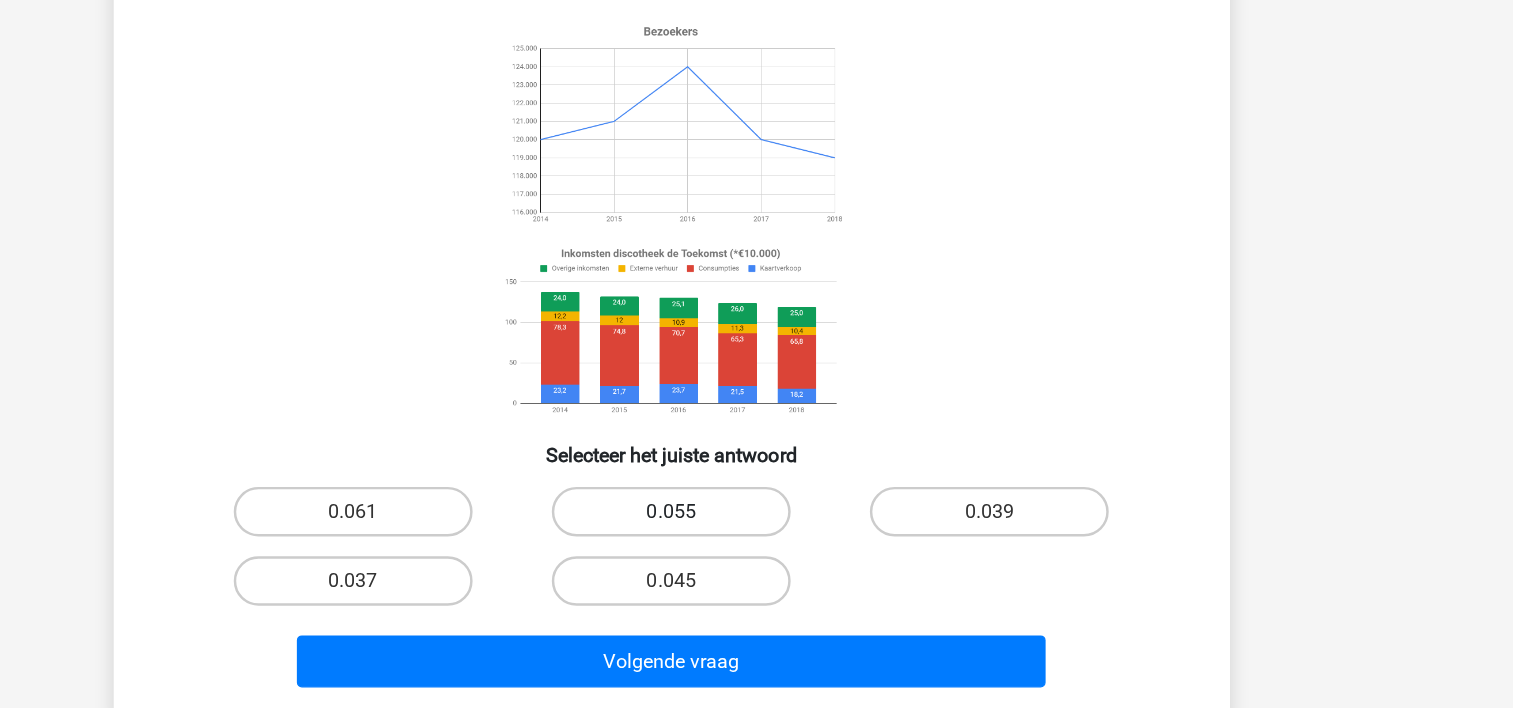 click on "0.055" at bounding box center [756, 549] 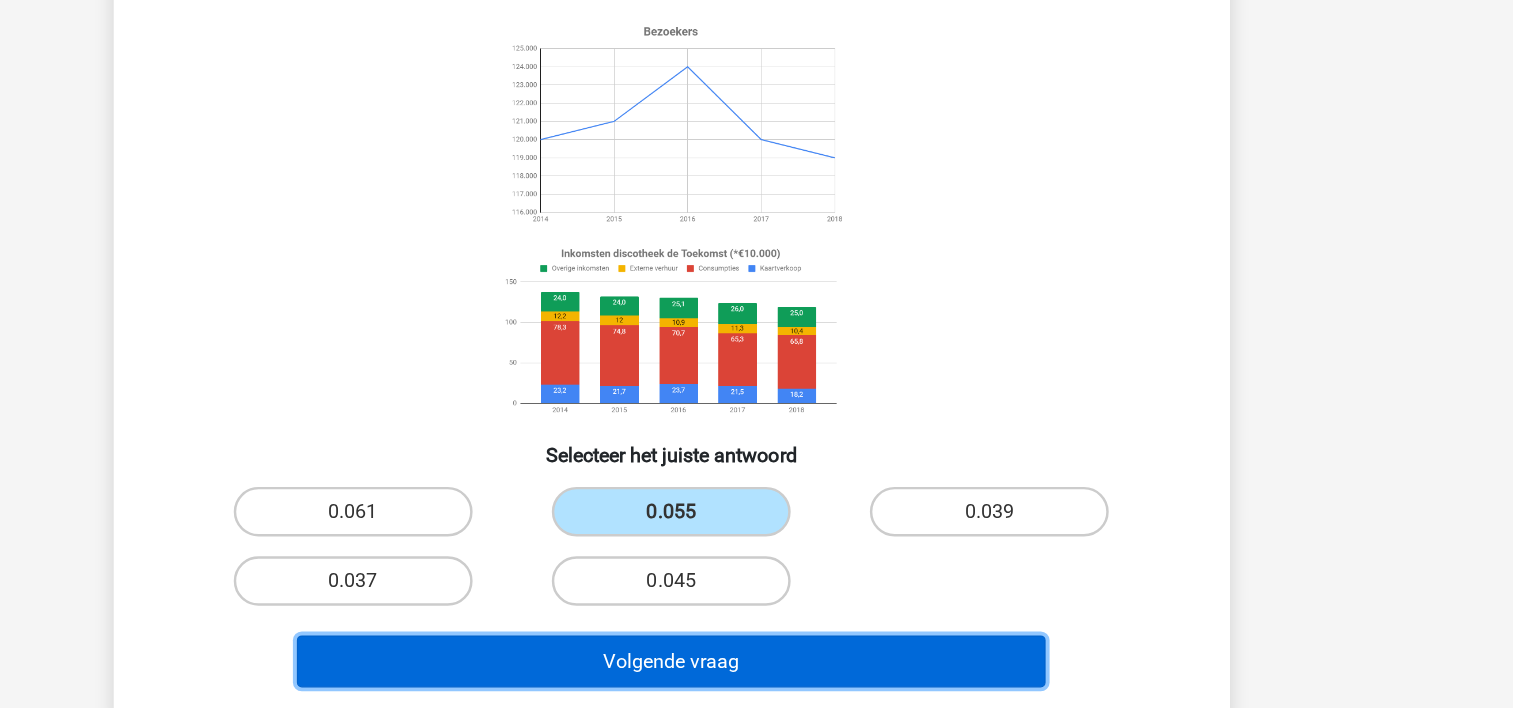 click on "Volgende vraag" at bounding box center (756, 670) 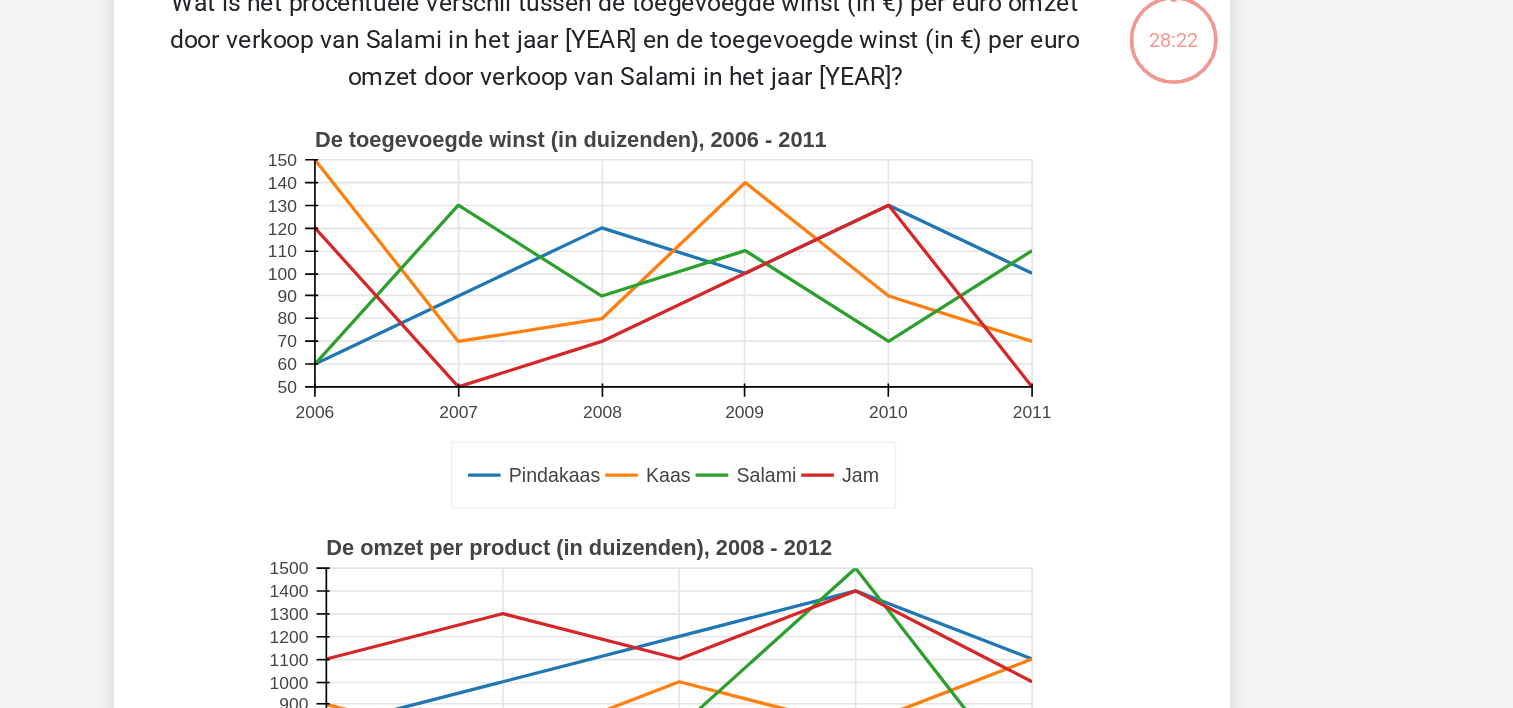 scroll, scrollTop: 92, scrollLeft: 0, axis: vertical 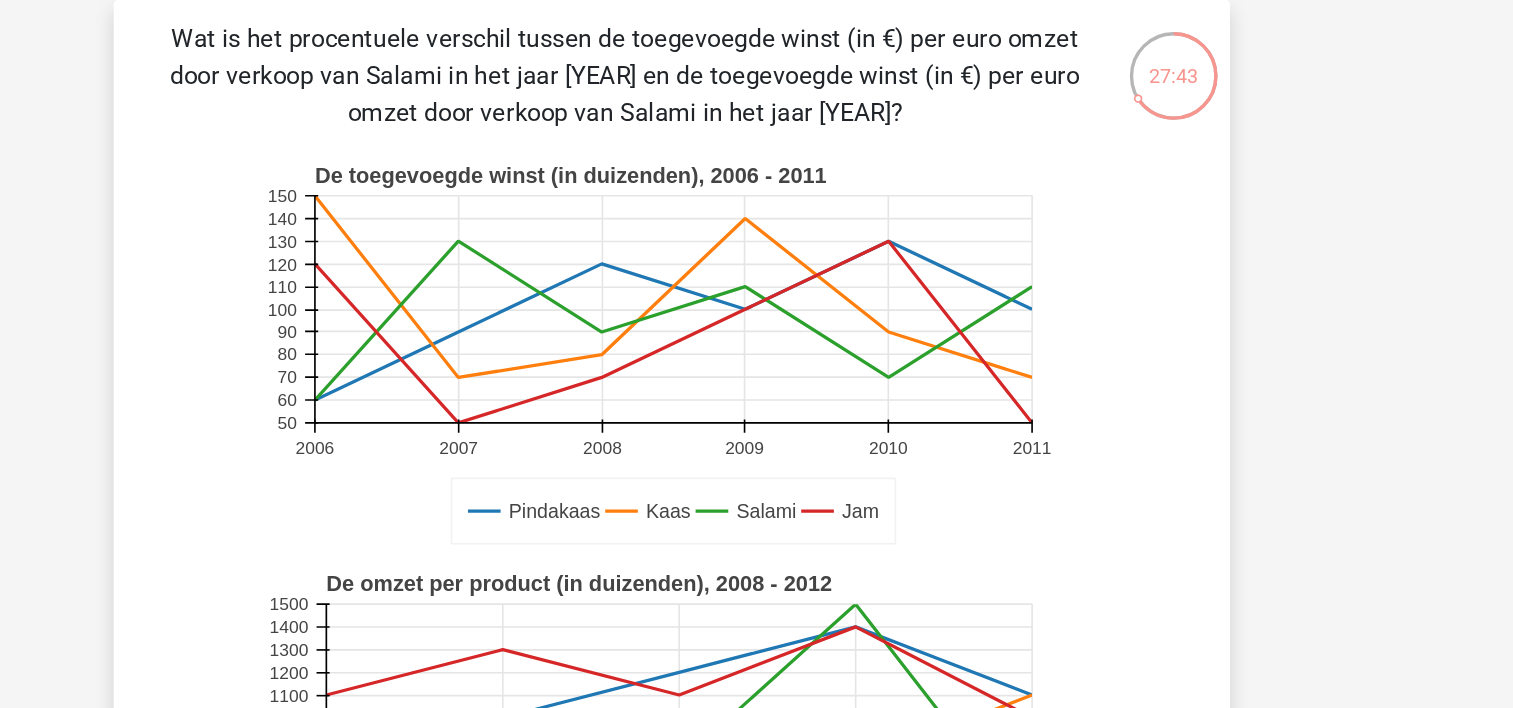 click on "[TIME]
Vraag 6
van de 22
Categorie:
numeriek redeneren moeilijke vragen 1
Pindakaas Kaas Salami Jam De toegevoegde winst (in duizenden), [YEAR] - [YEAR] [YEAR] [YEAR] [YEAR]" at bounding box center (757, 509) 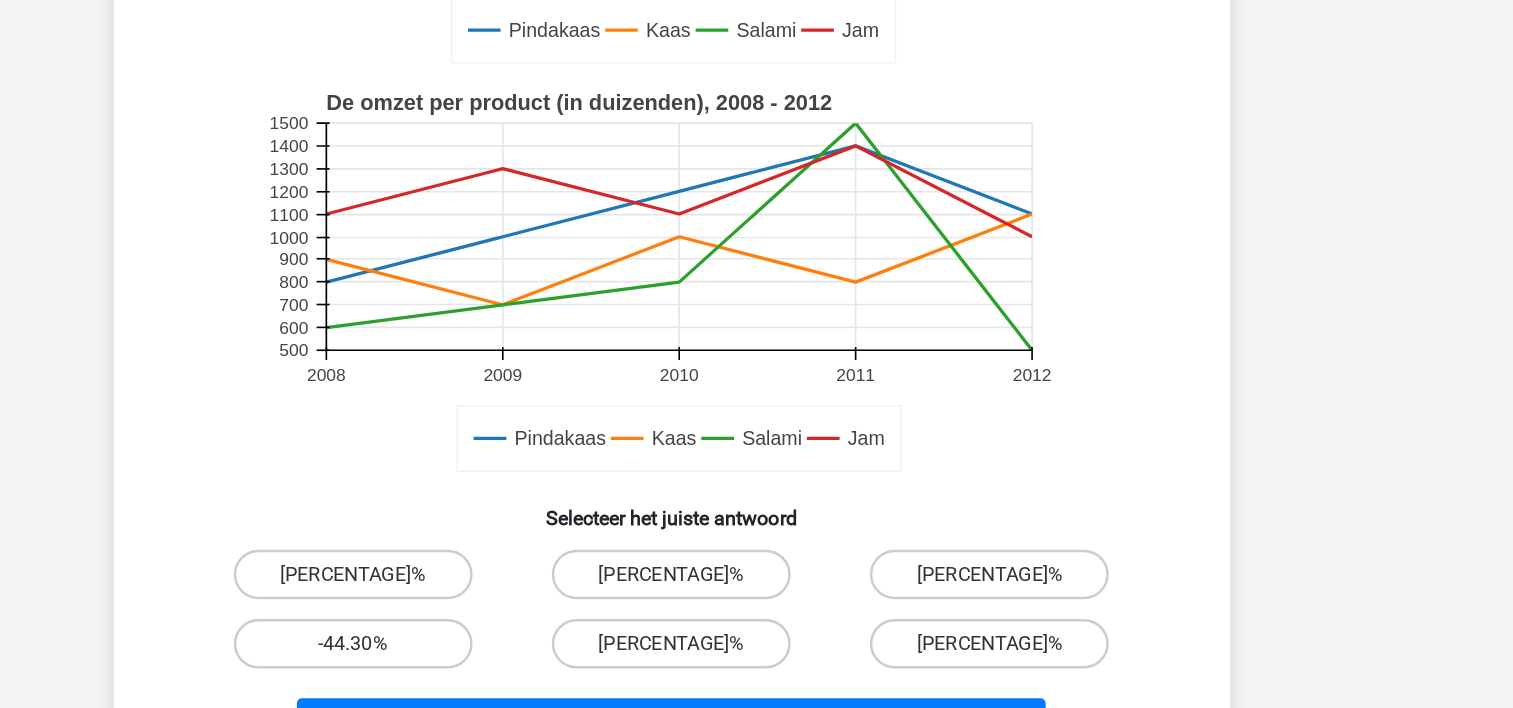 scroll, scrollTop: 401, scrollLeft: 0, axis: vertical 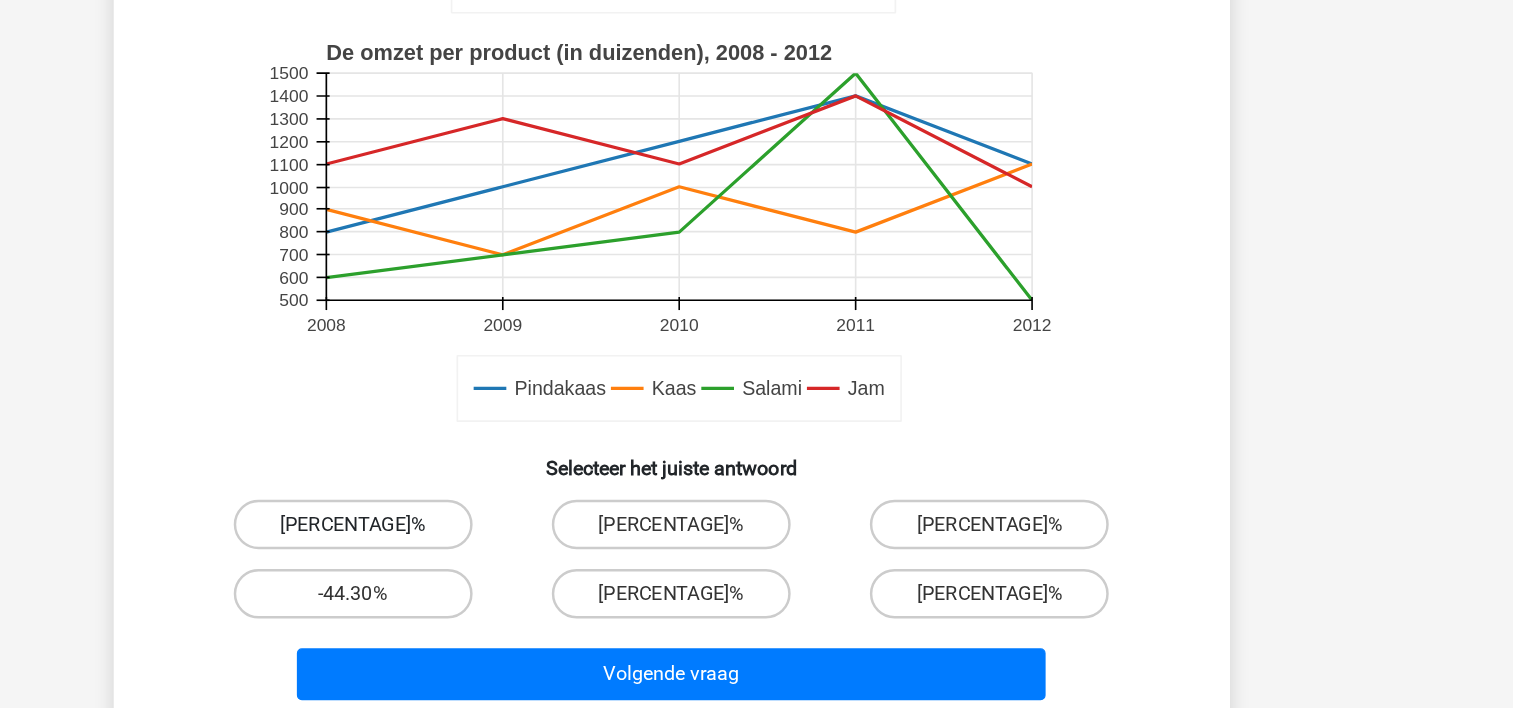 click on "[PERCENTAGE]%" at bounding box center [499, 544] 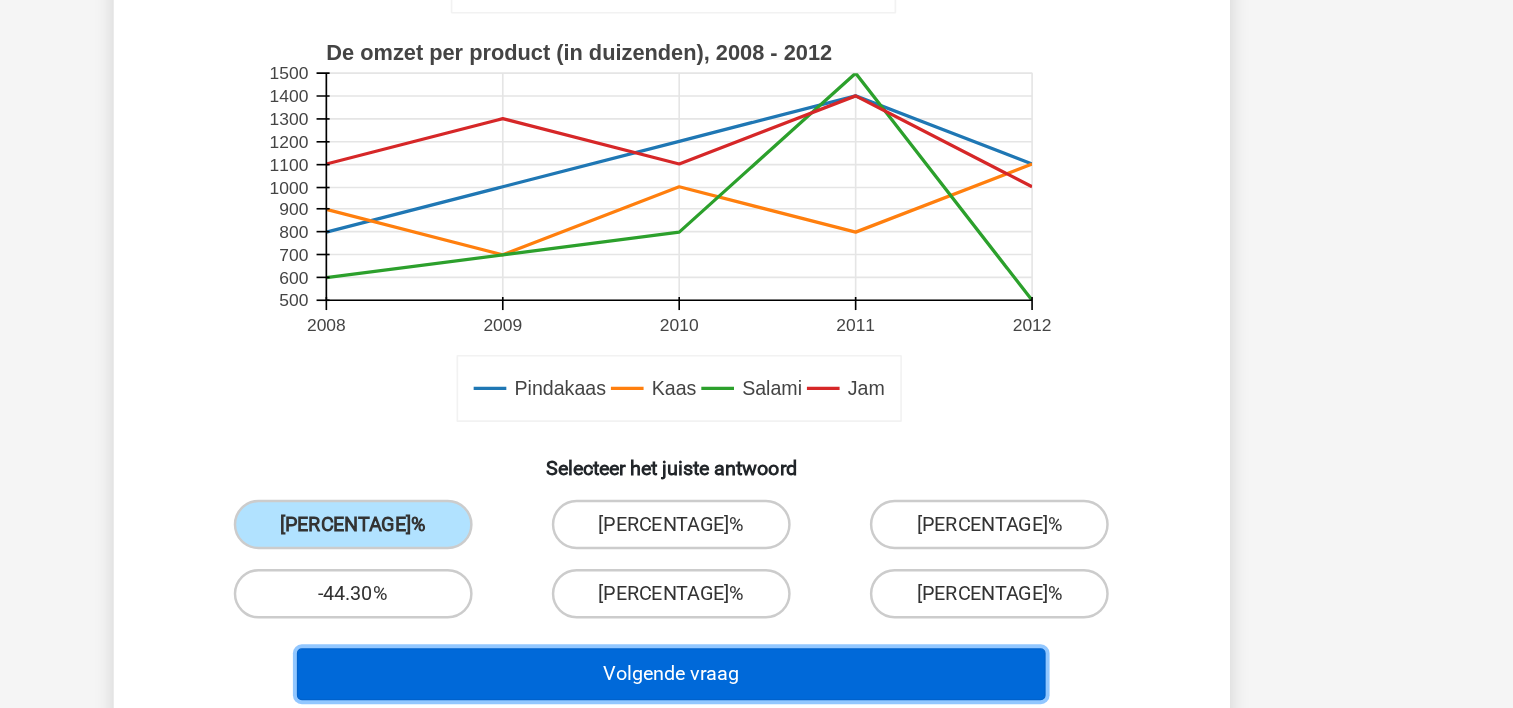 click on "Volgende vraag" at bounding box center (756, 665) 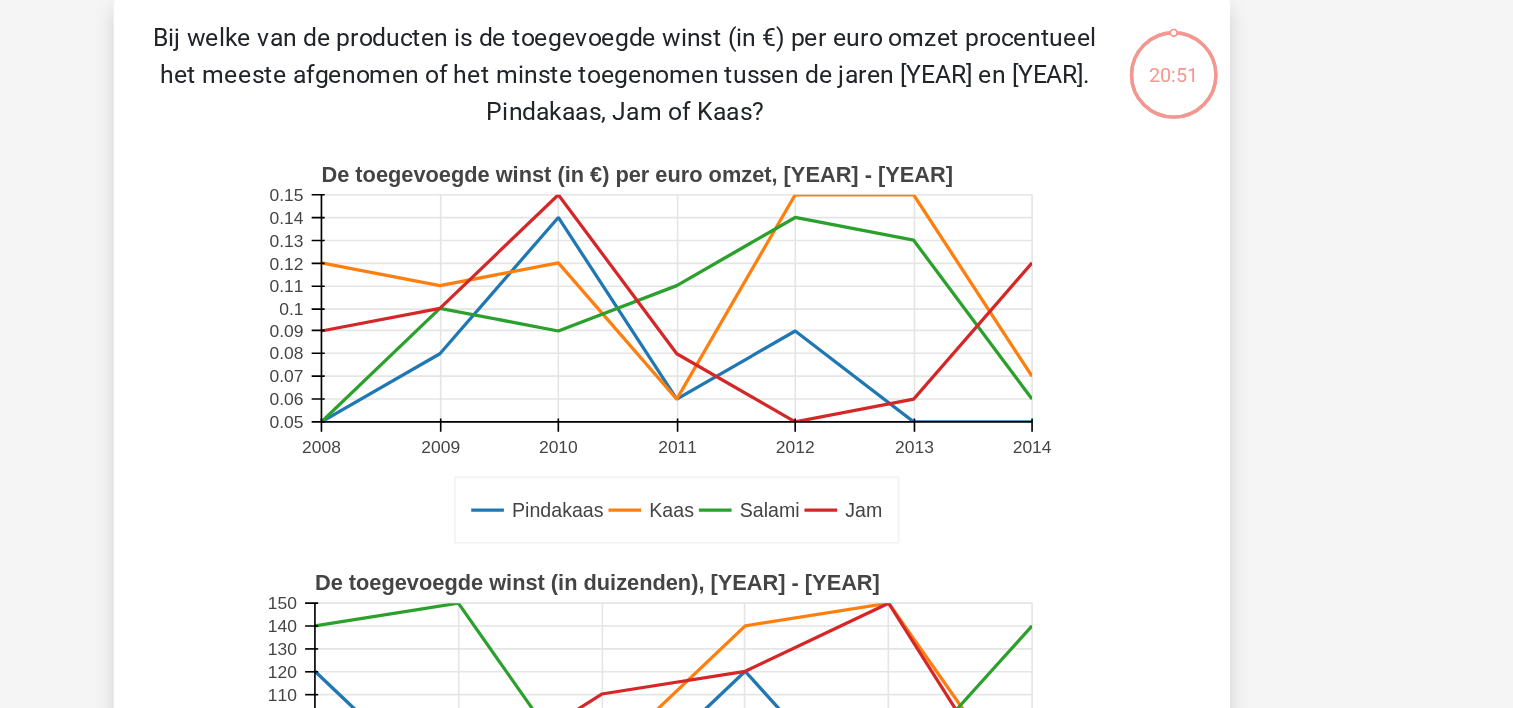 scroll, scrollTop: 92, scrollLeft: 0, axis: vertical 